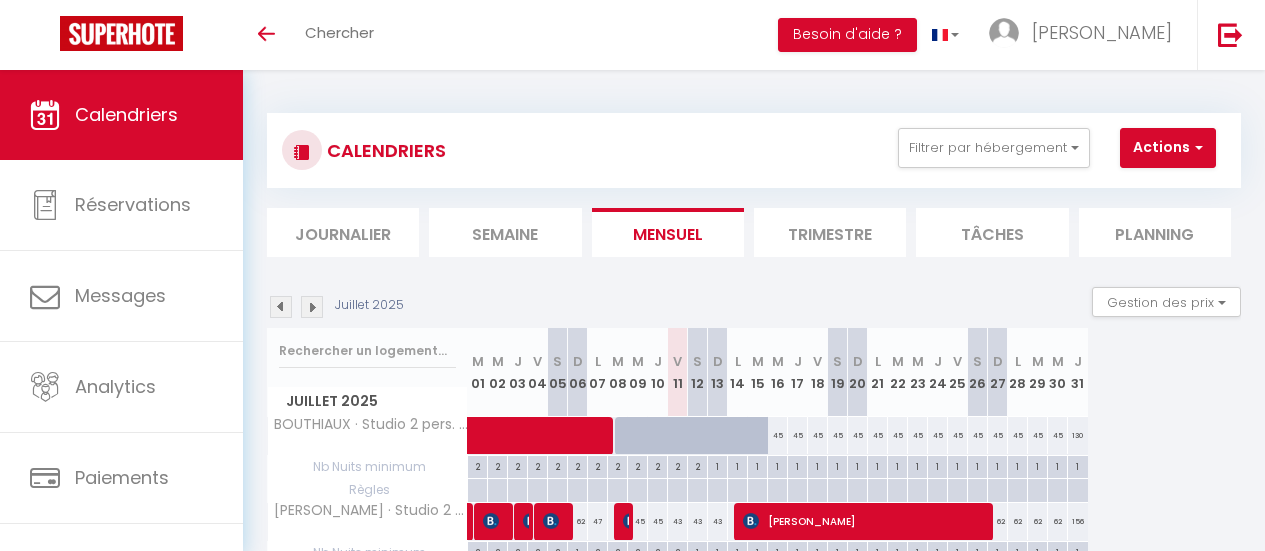 scroll, scrollTop: 0, scrollLeft: 0, axis: both 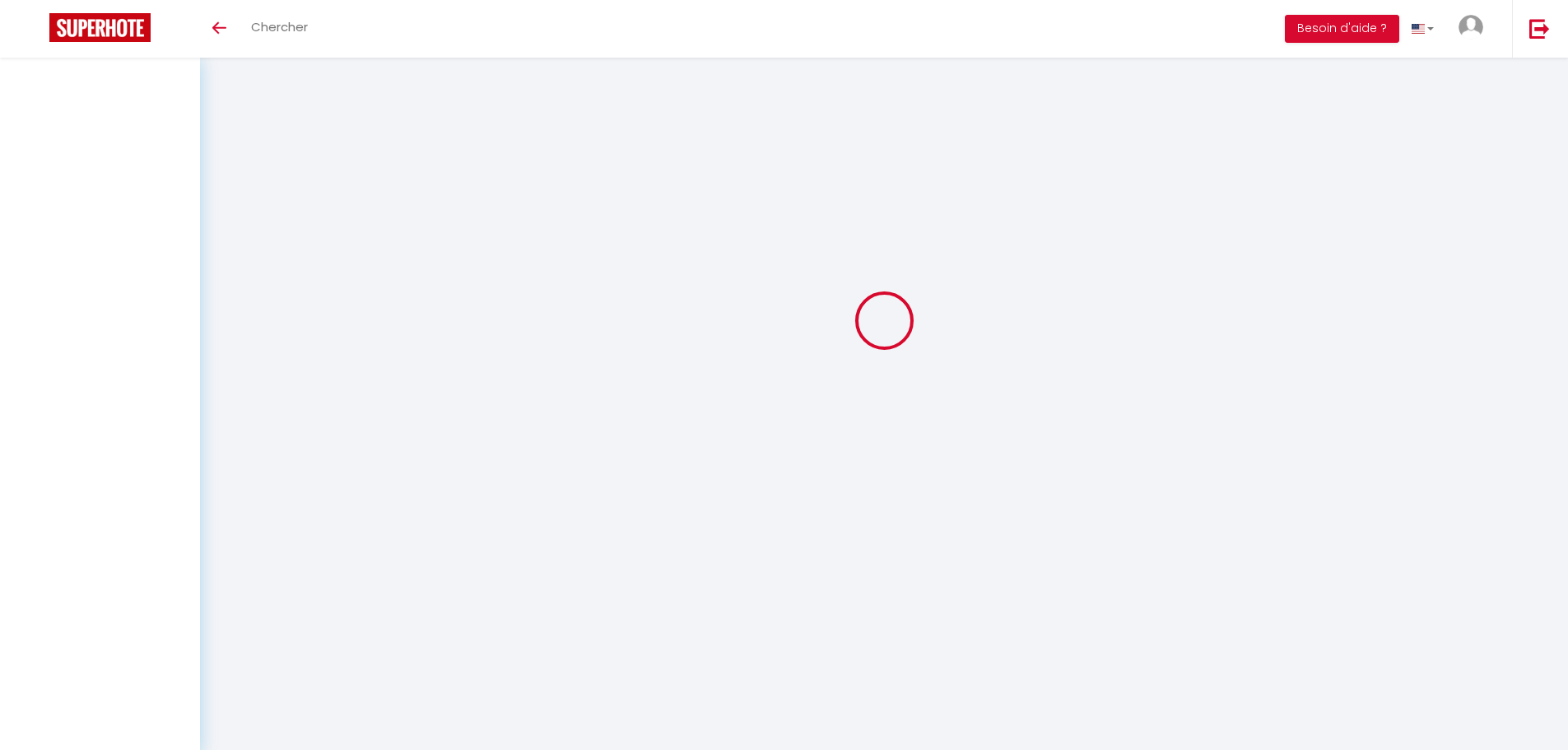 select 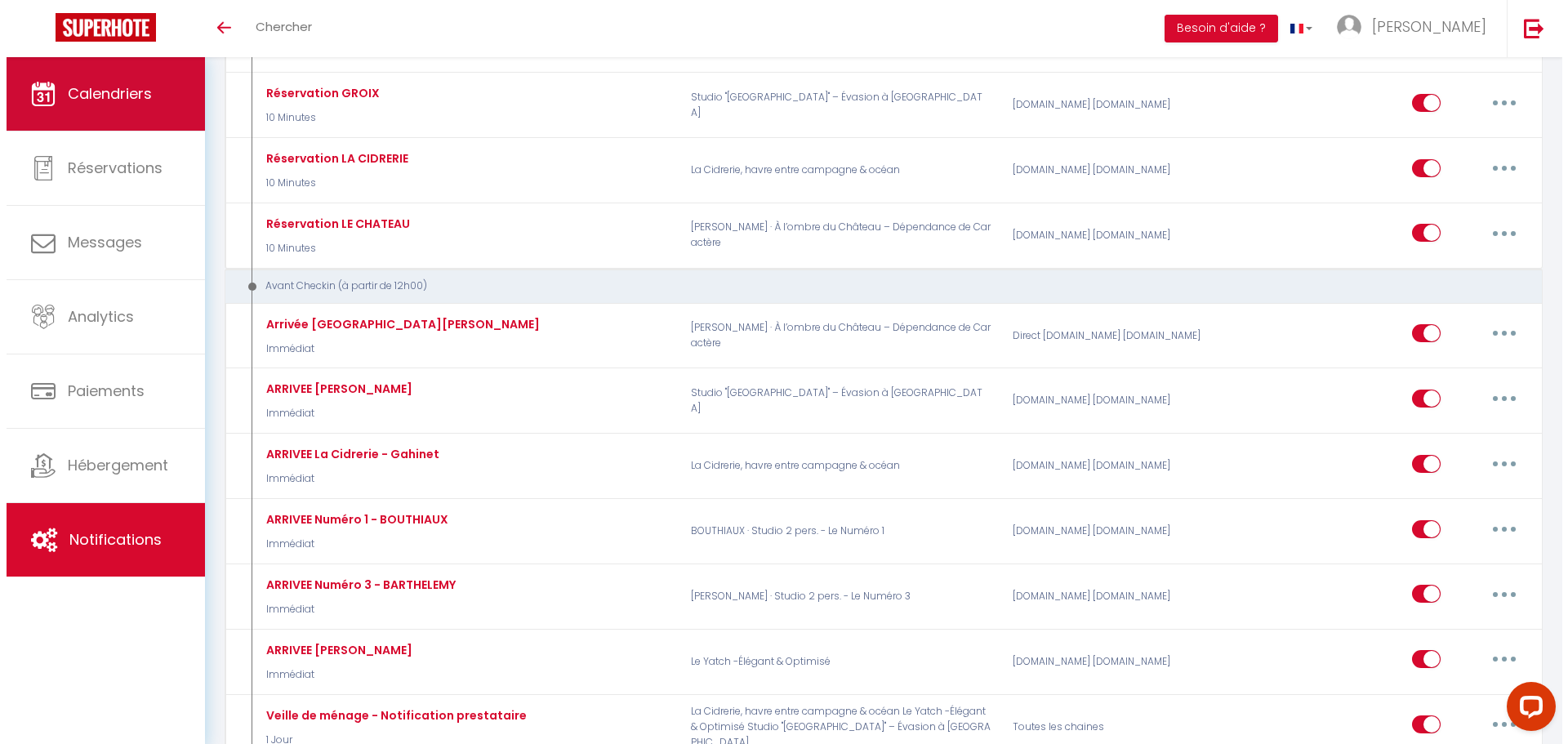 scroll, scrollTop: 0, scrollLeft: 0, axis: both 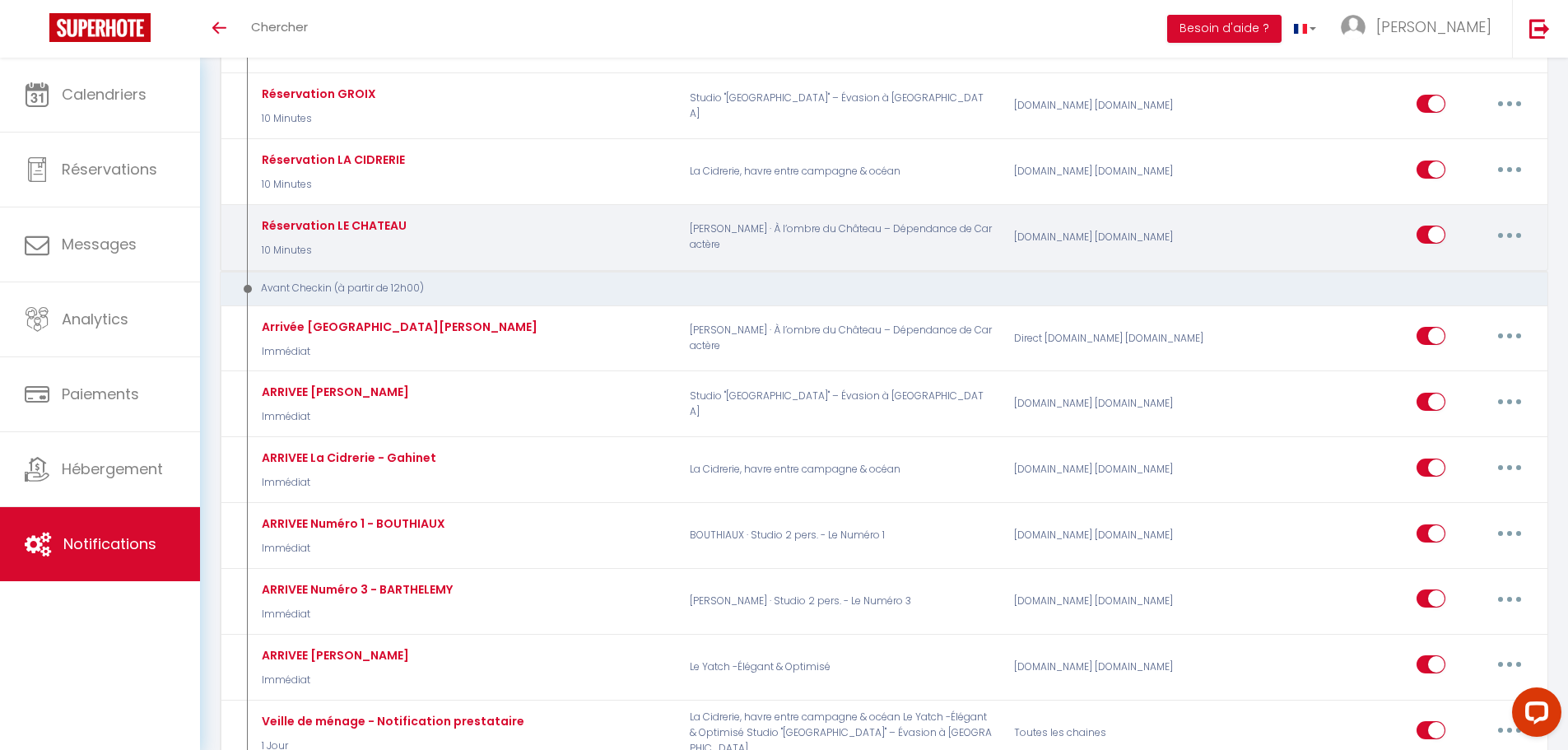 click at bounding box center [1510, 235] 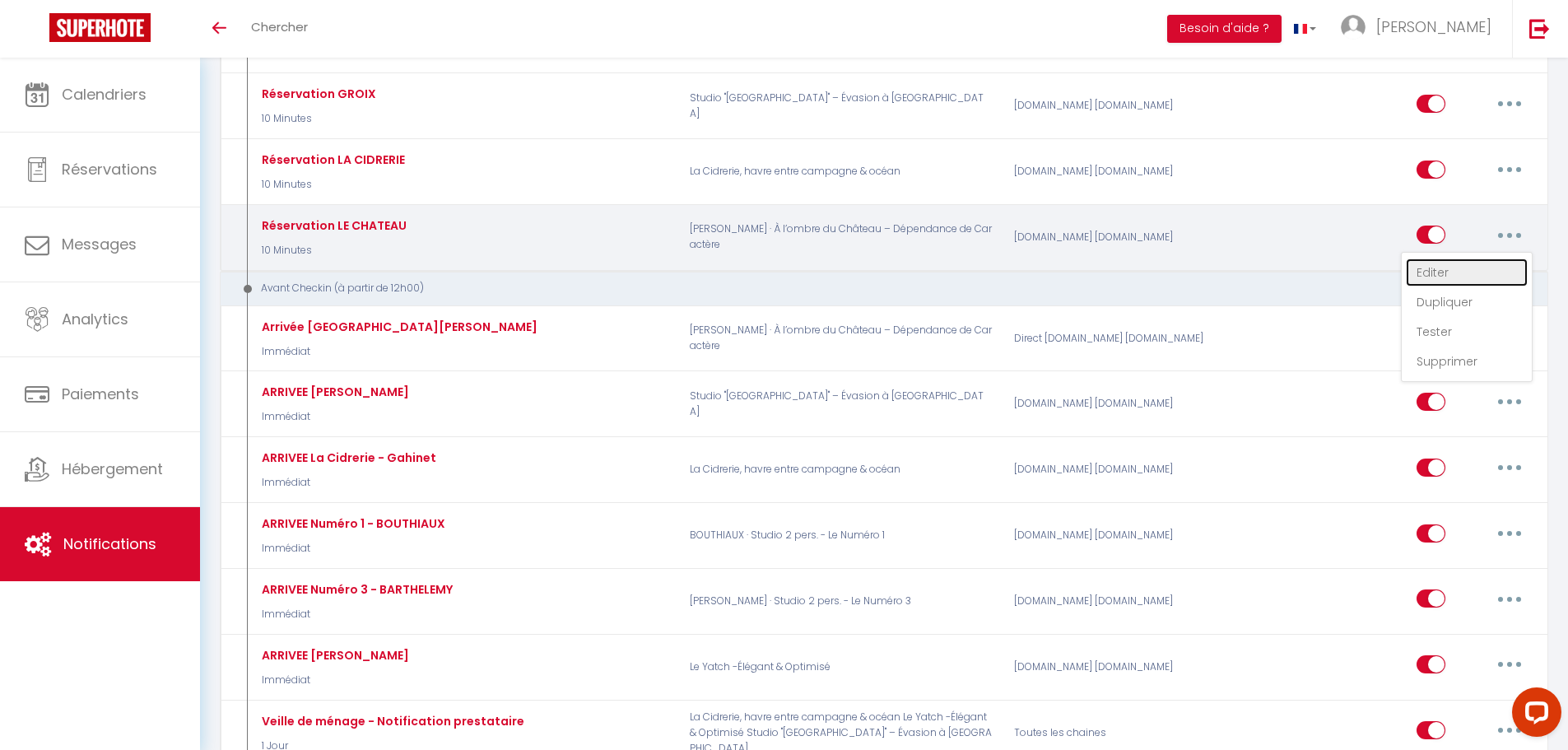 click on "Editer" at bounding box center (1467, 273) 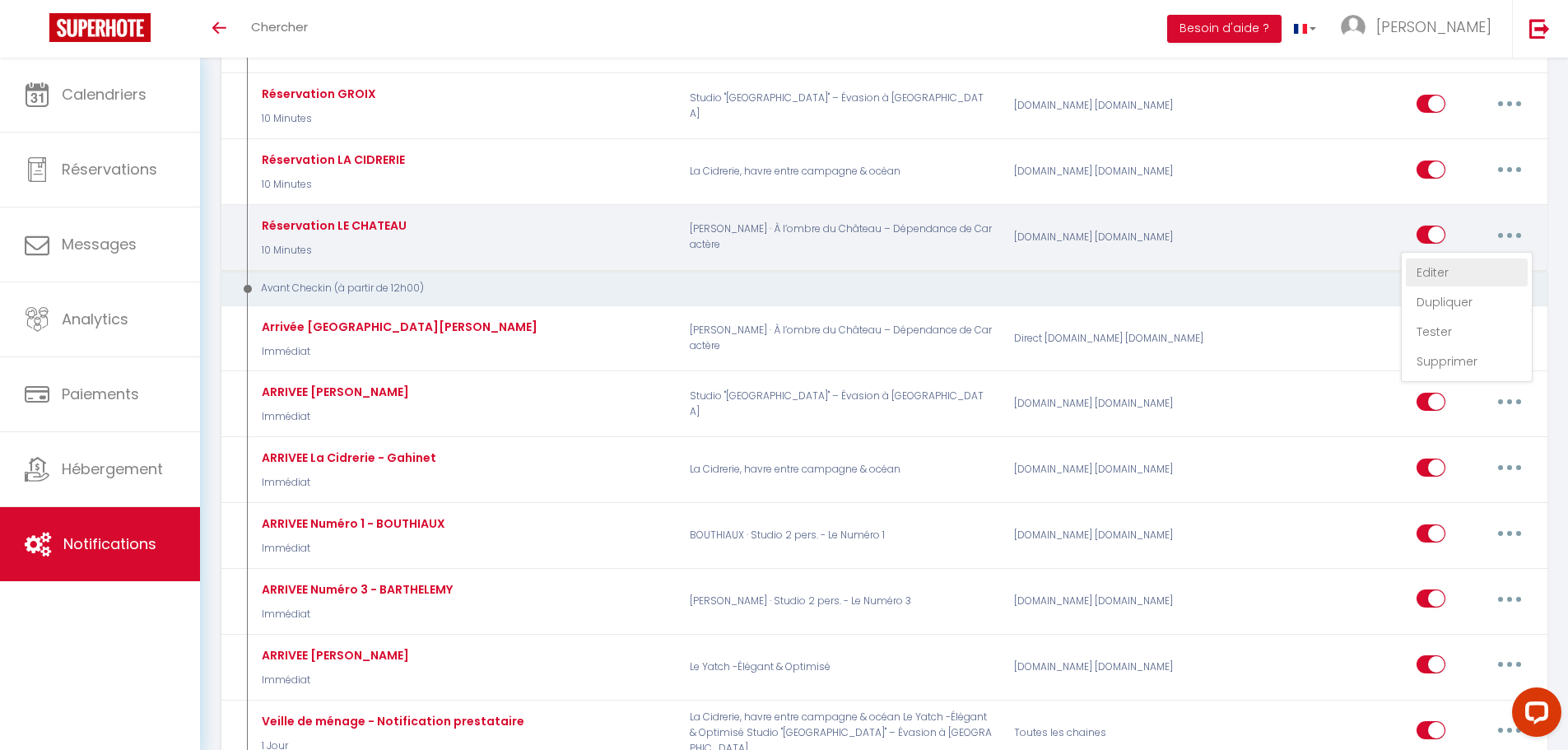 type on "Réservation LE CHATEAU" 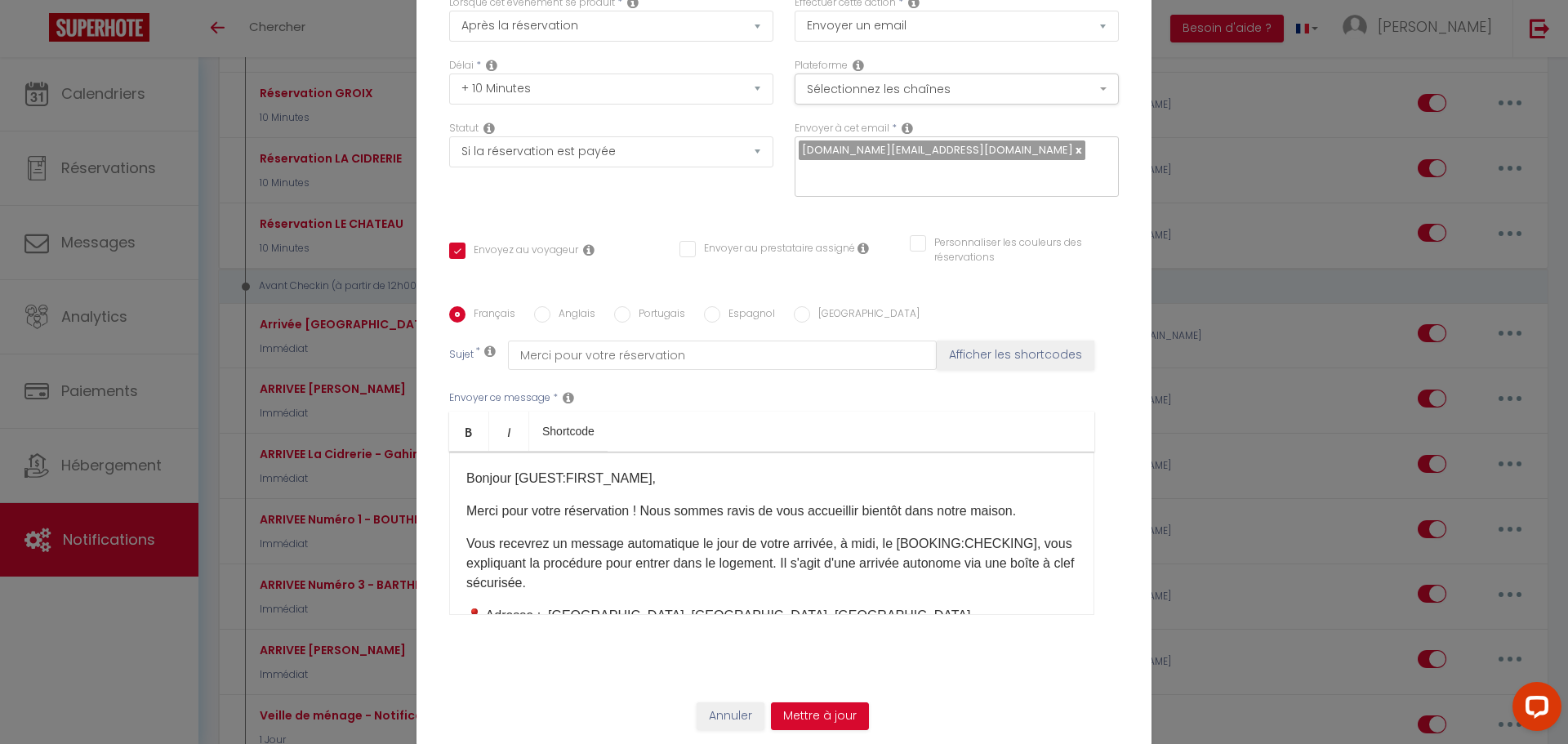 scroll, scrollTop: 120, scrollLeft: 0, axis: vertical 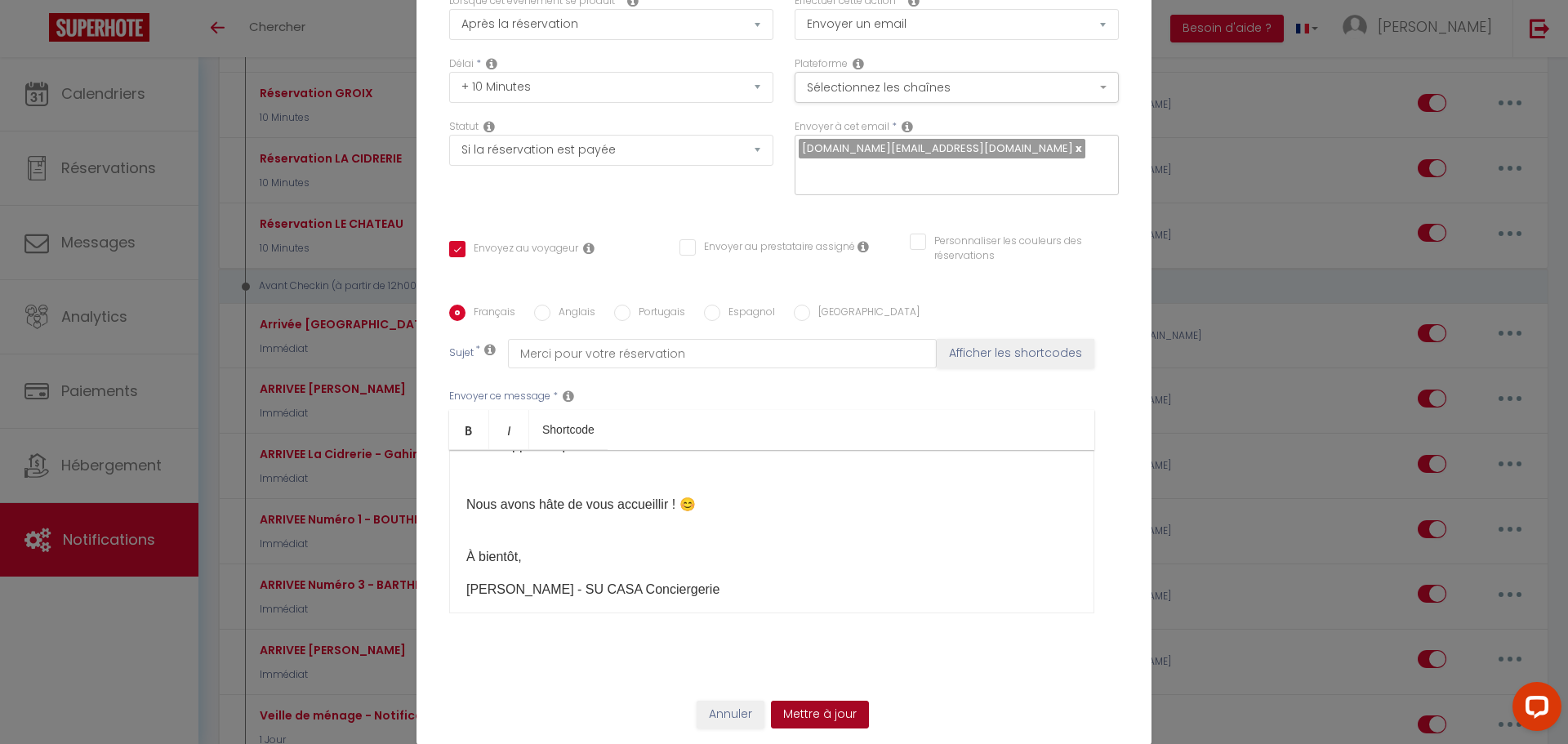 drag, startPoint x: 799, startPoint y: 721, endPoint x: 835, endPoint y: 707, distance: 38.626416 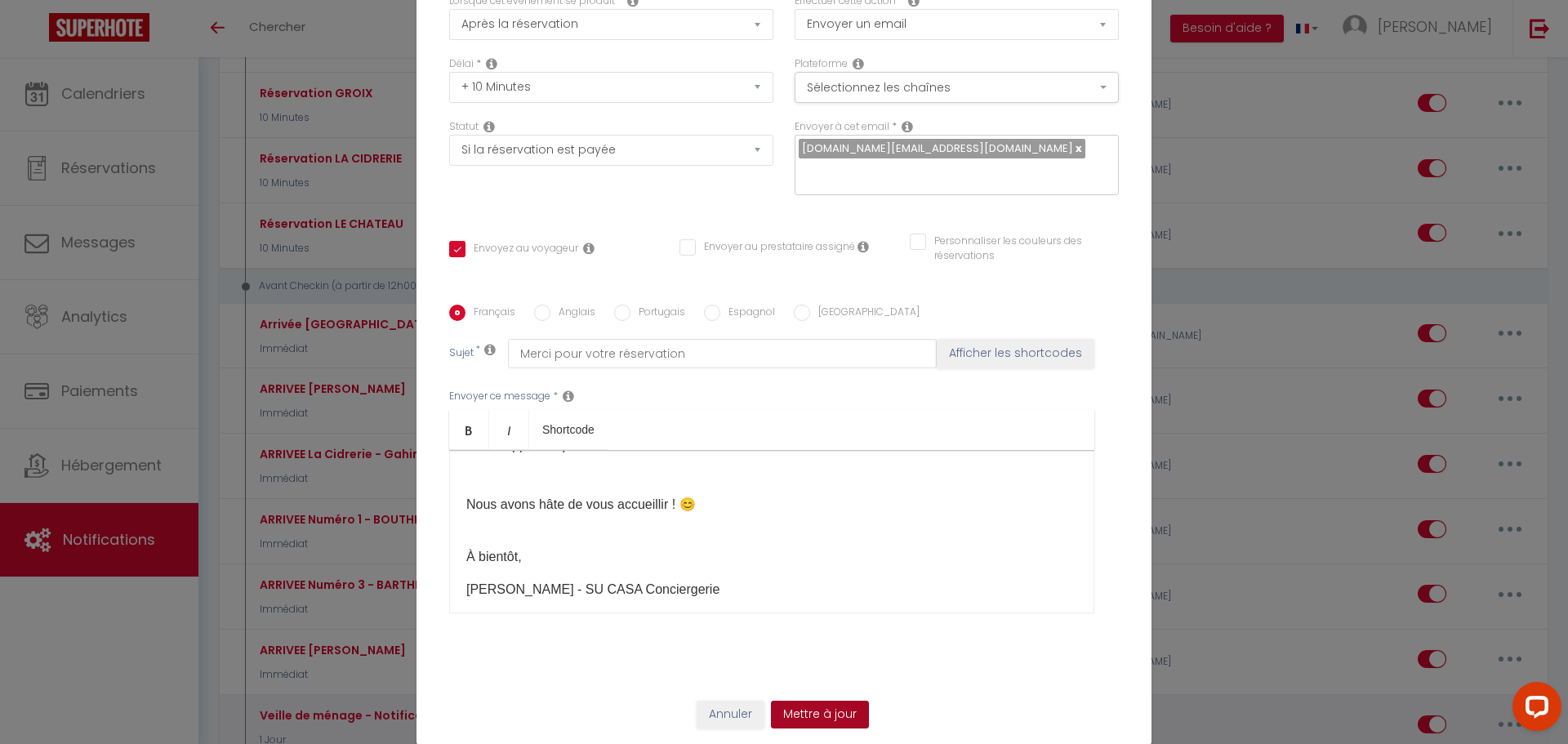 click on "Mettre à jour" at bounding box center (820, 715) 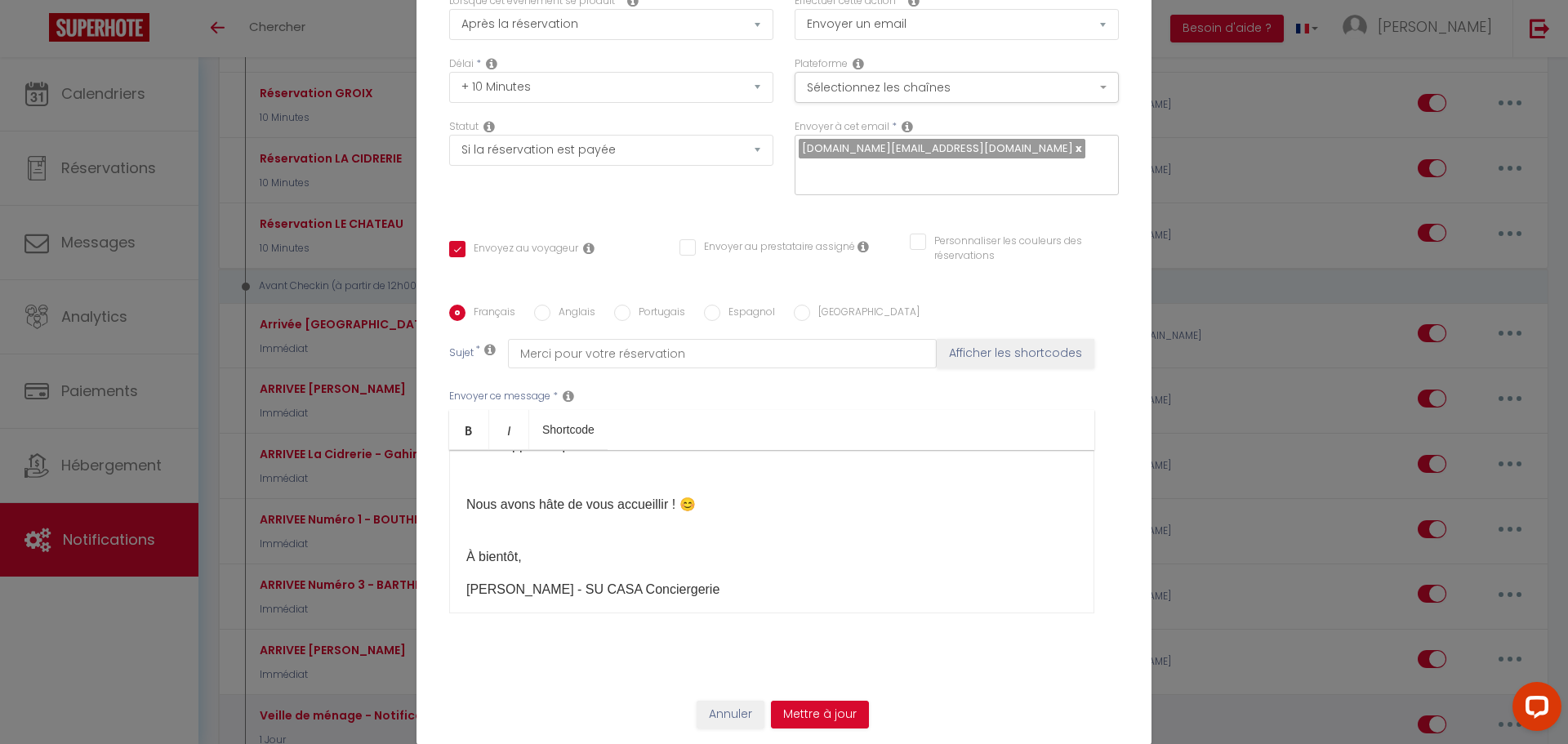 checkbox on "true" 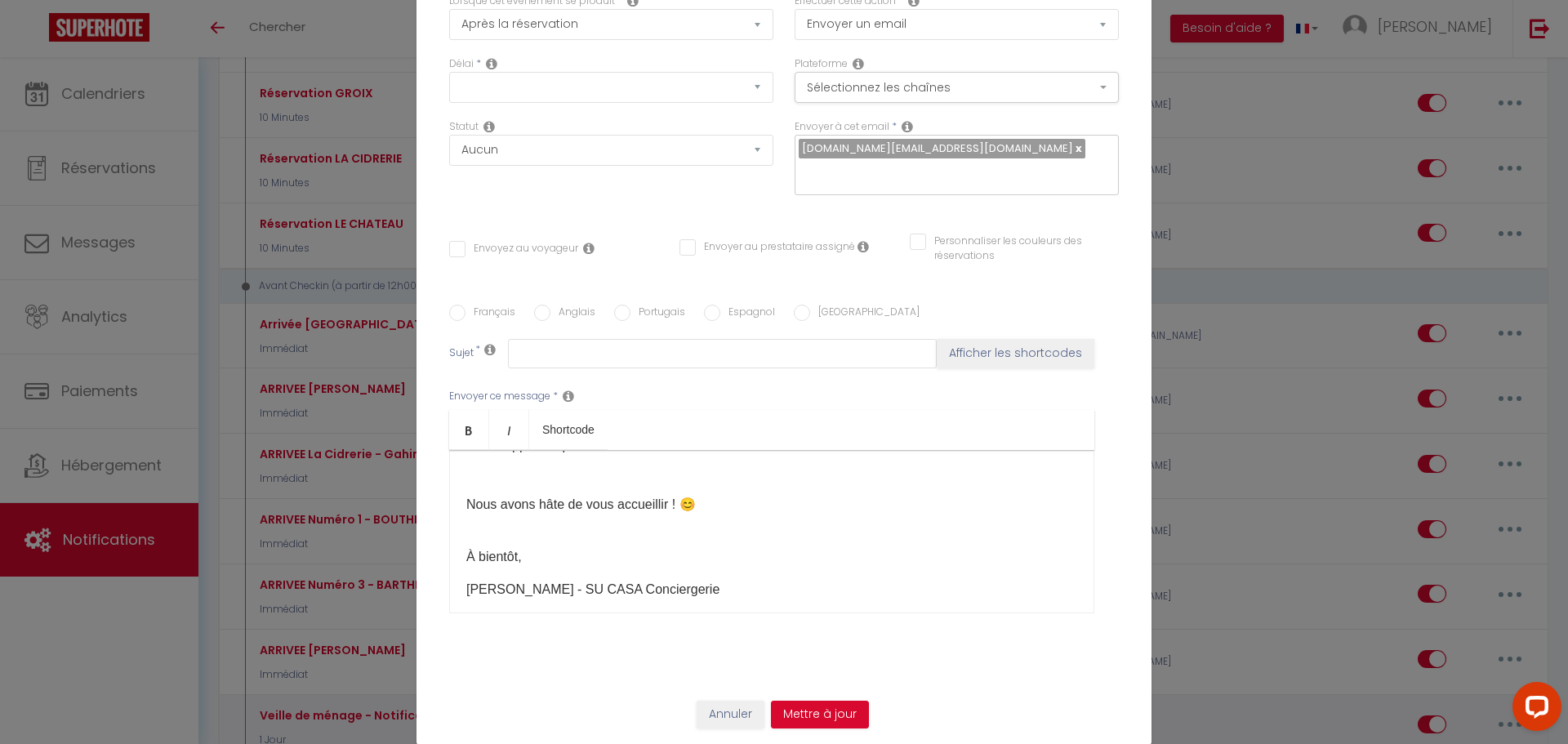 scroll, scrollTop: 0, scrollLeft: 0, axis: both 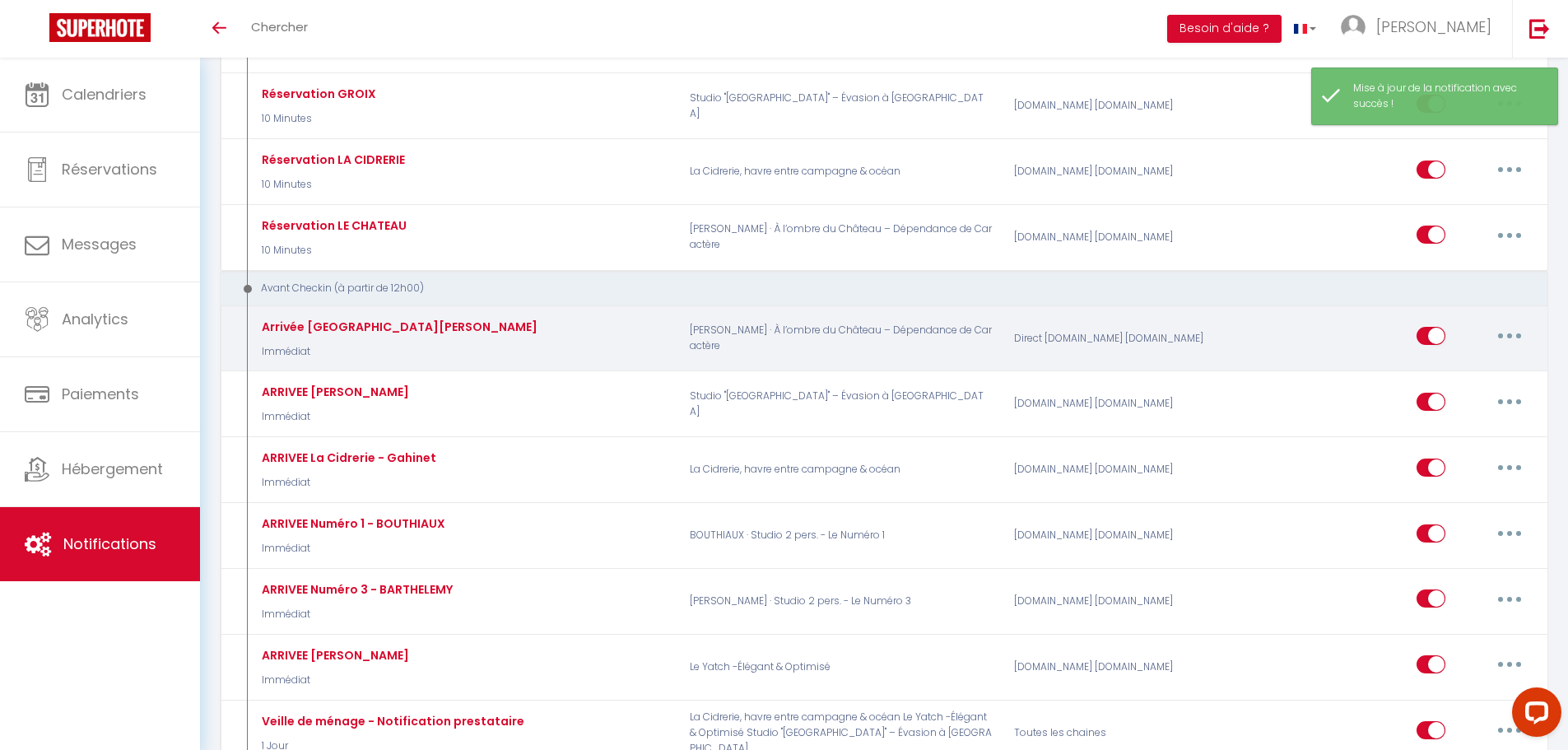 click at bounding box center [1510, 336] 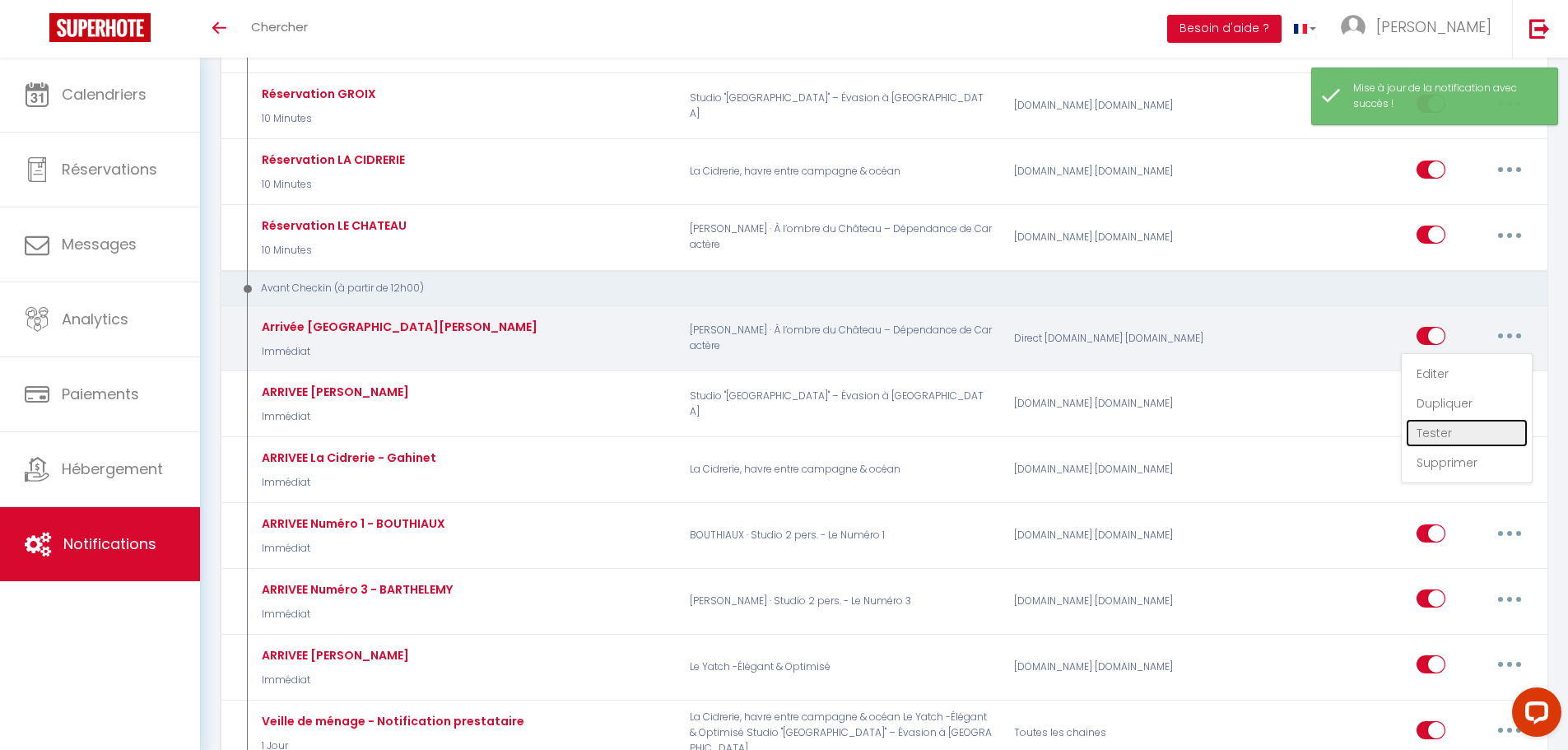 click on "Tester" at bounding box center (1467, 433) 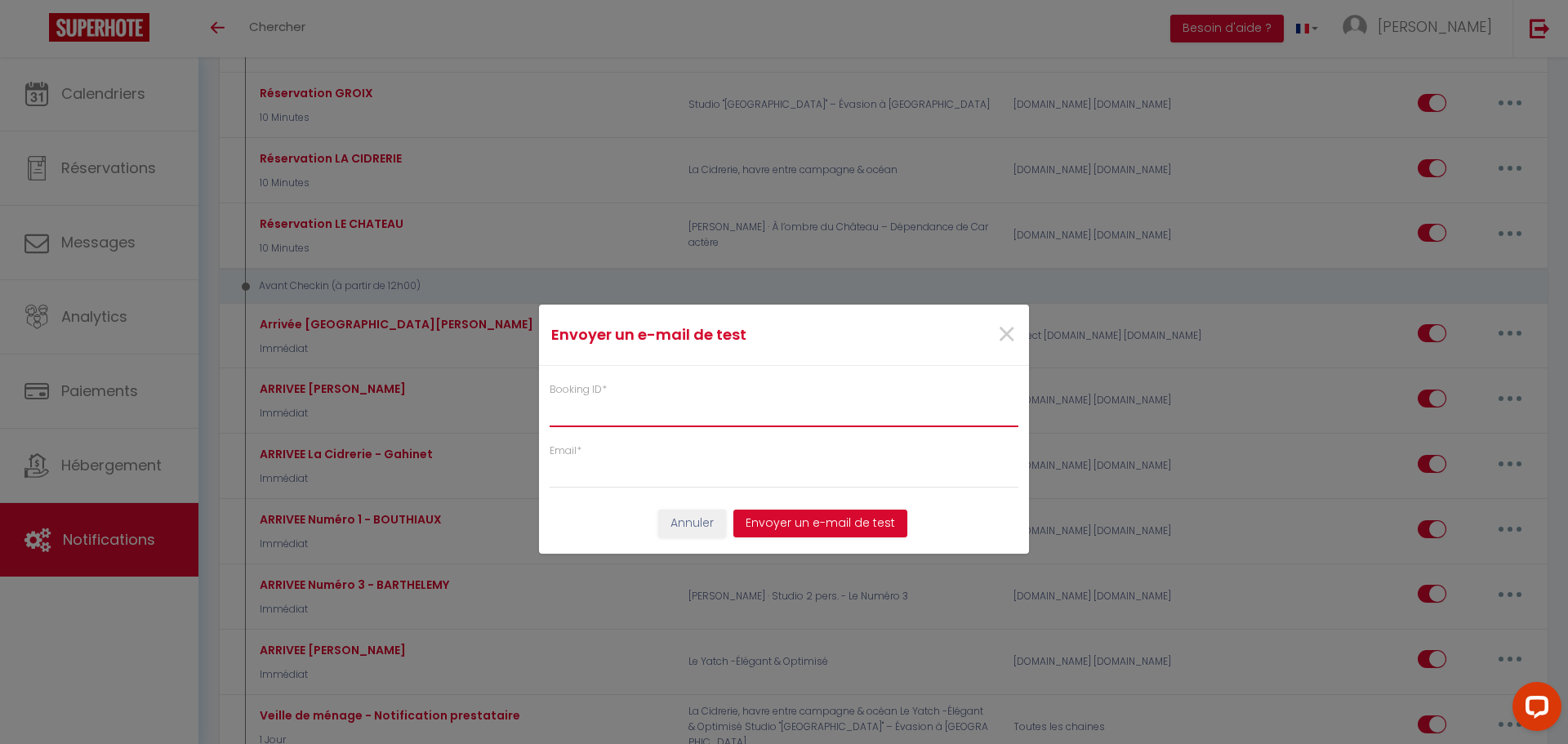click on "Booking ID
*" at bounding box center [784, 412] 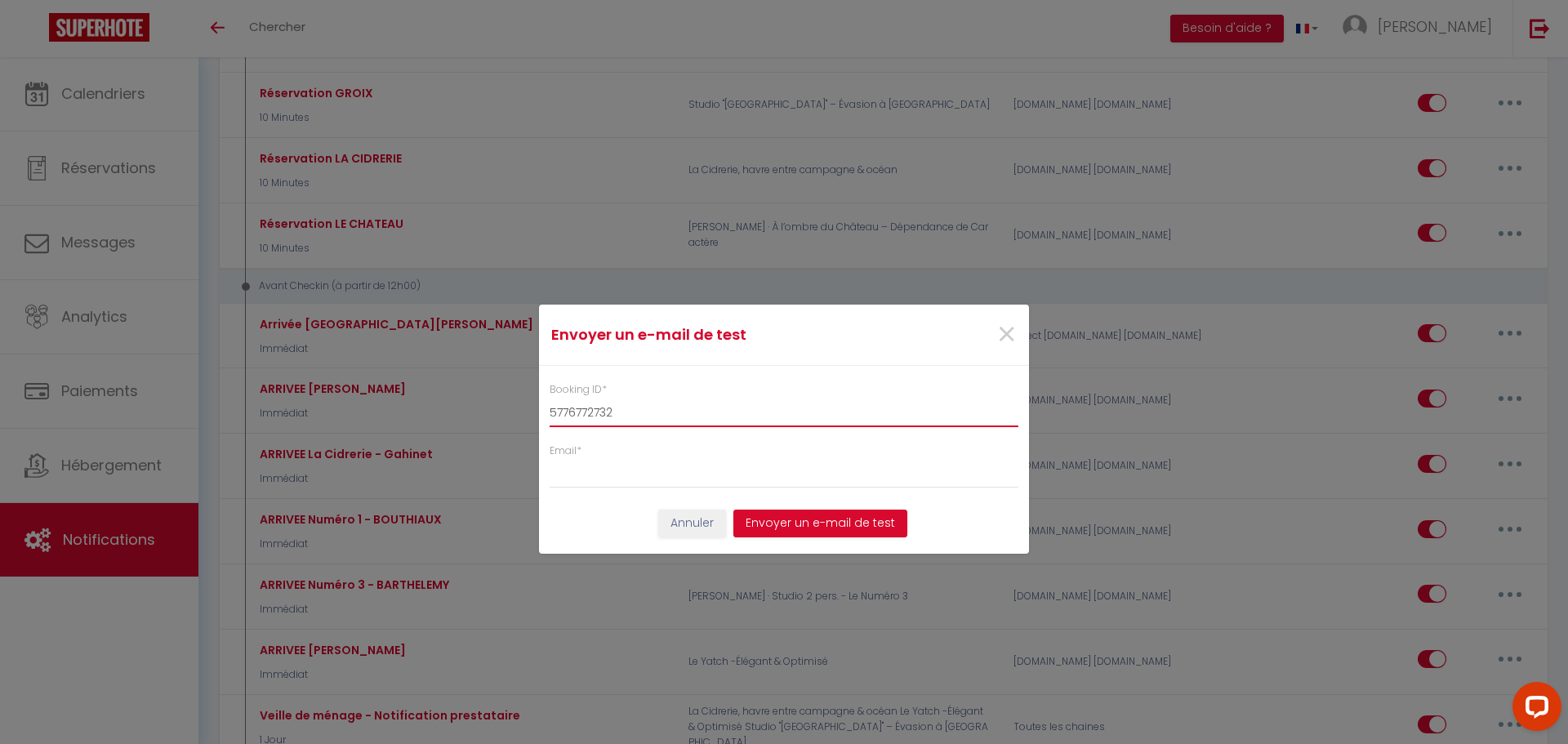 type on "5776772732" 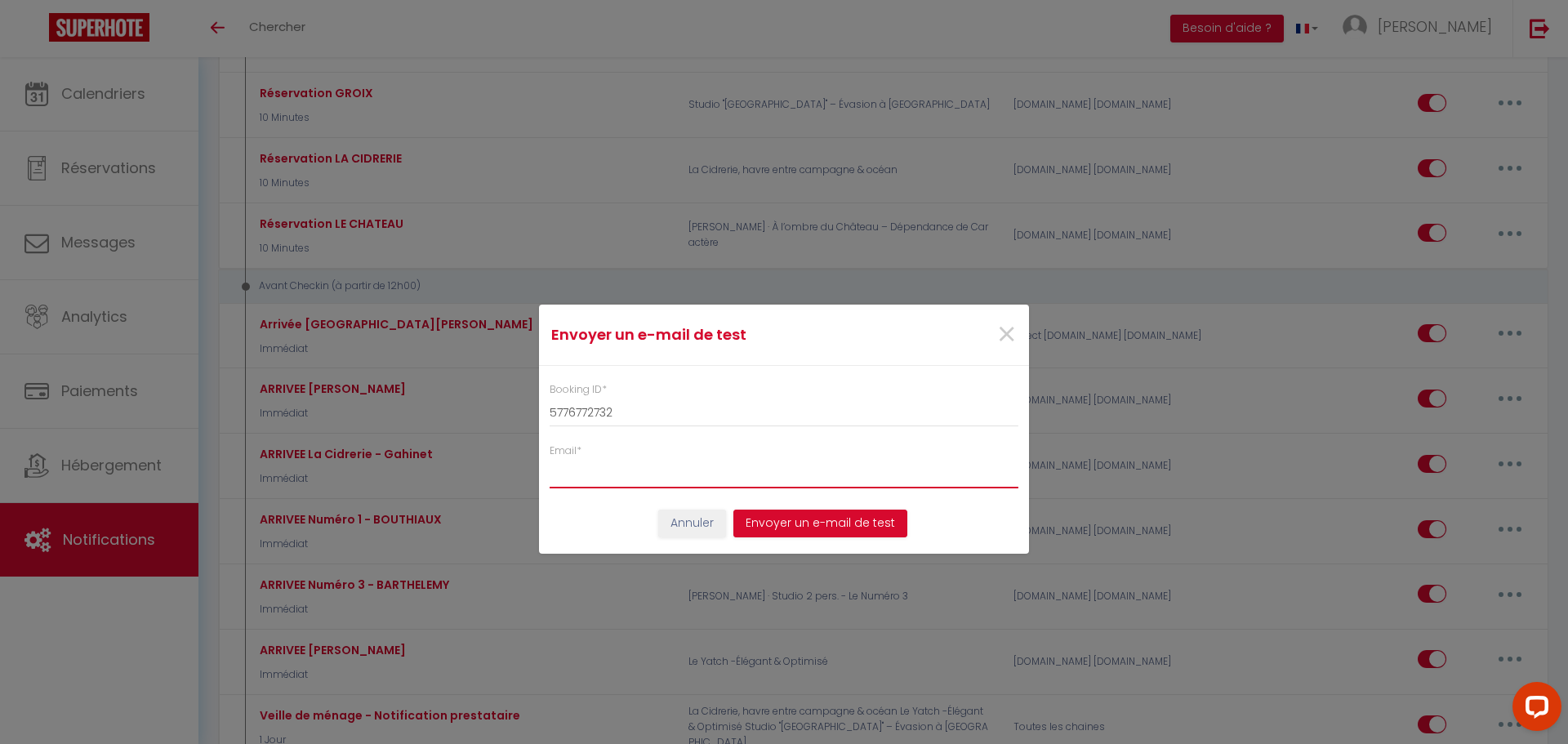 click on "Email
*" at bounding box center [784, 474] 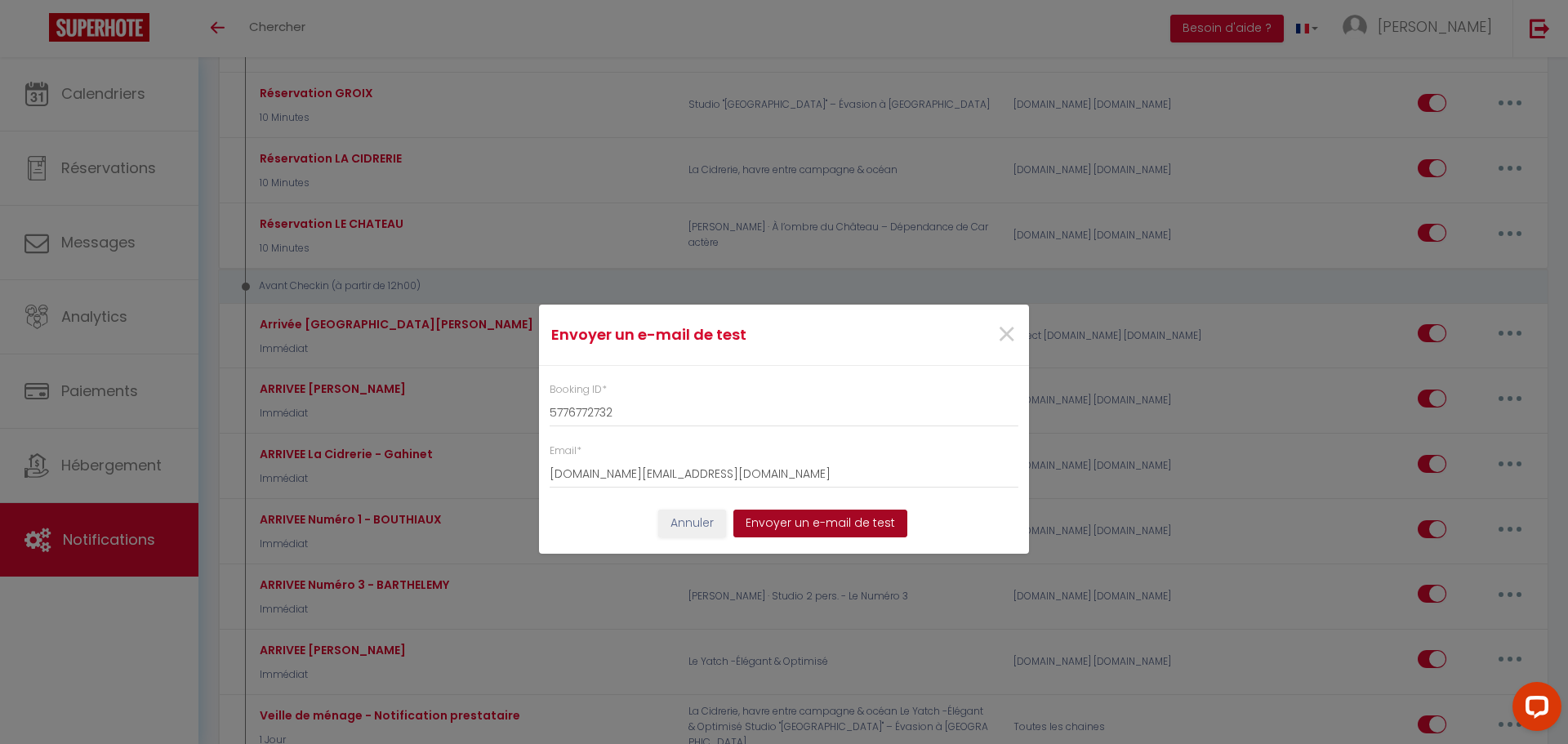 click on "Envoyer un e-mail de test" at bounding box center (820, 523) 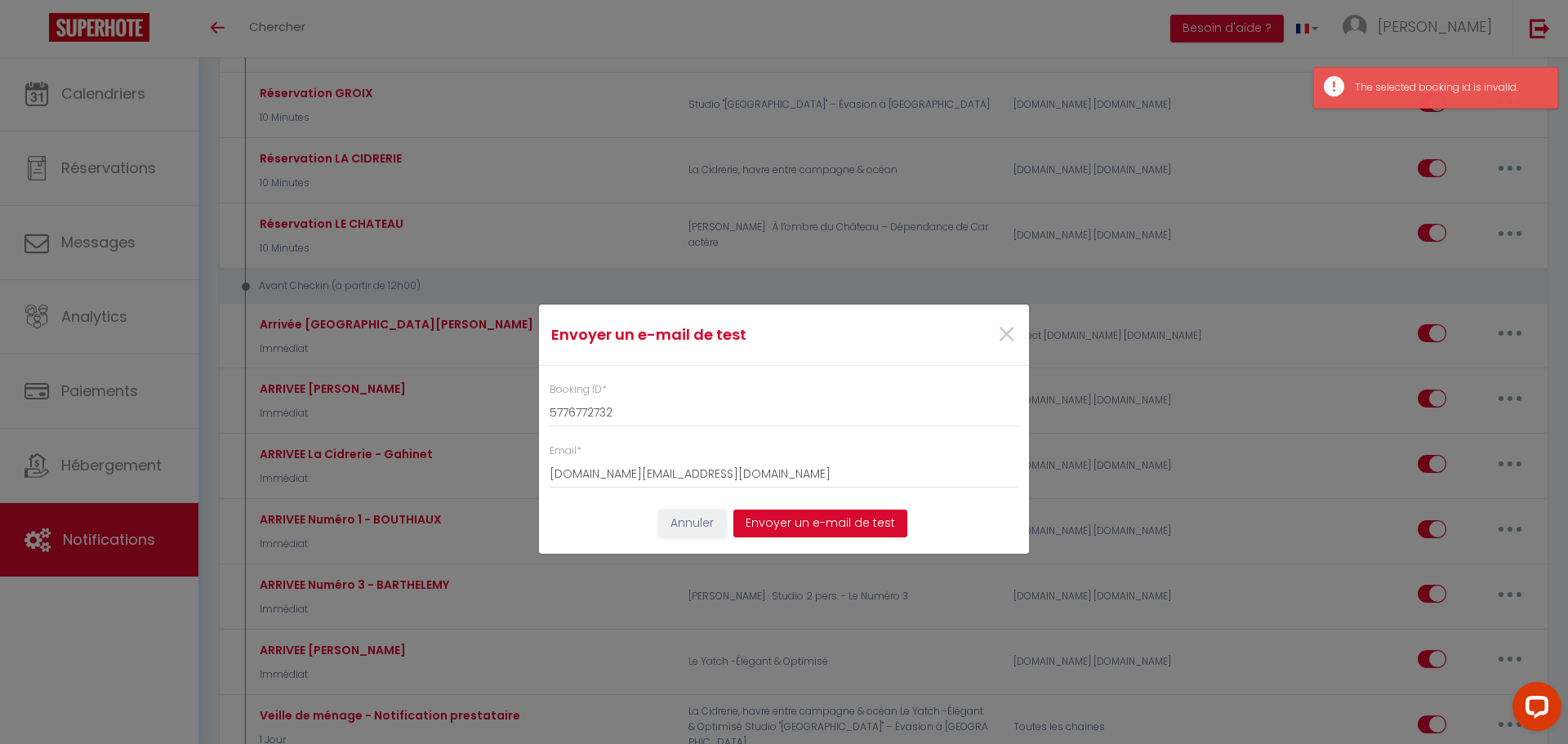 click on "*" at bounding box center [604, 389] 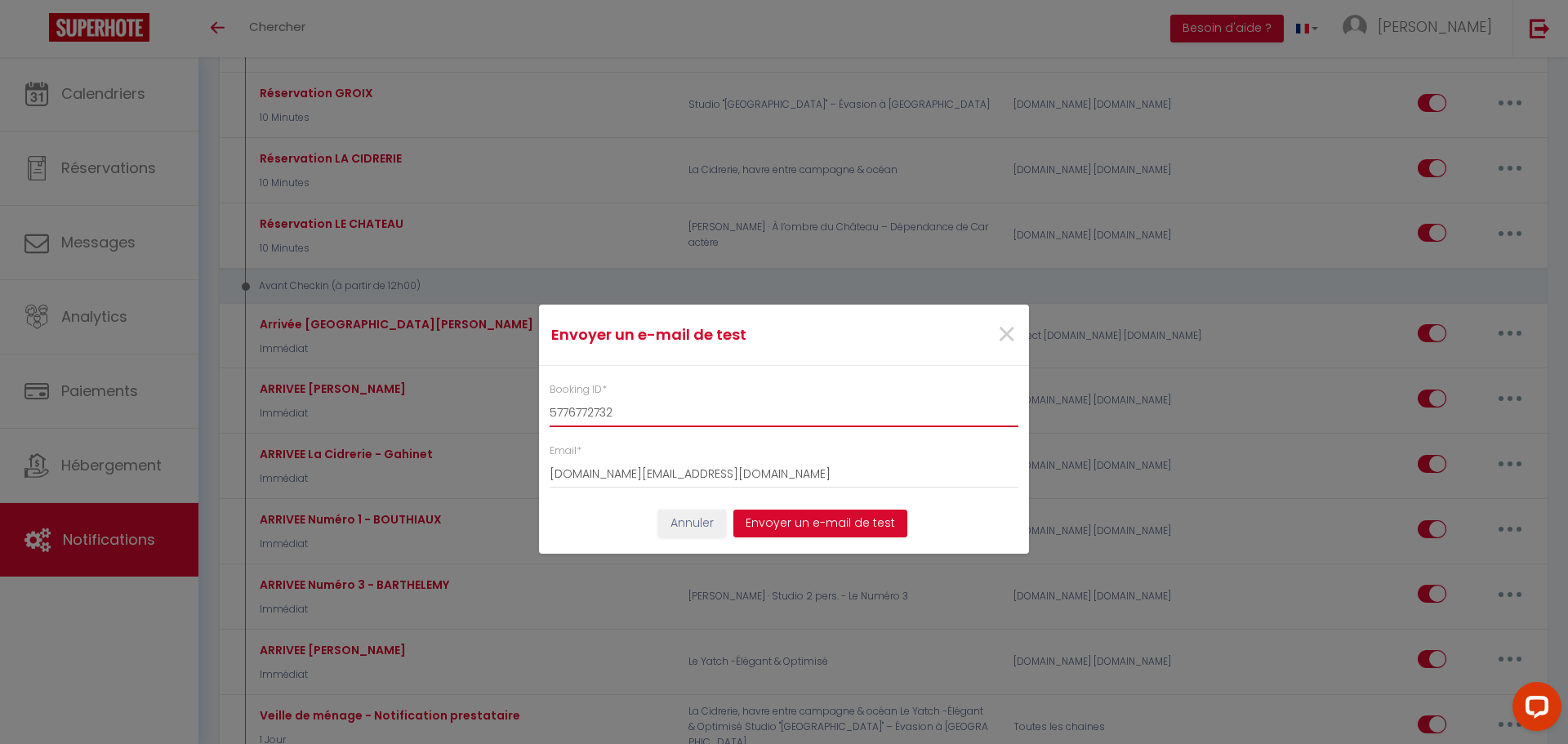 click on "5776772732" at bounding box center (784, 412) 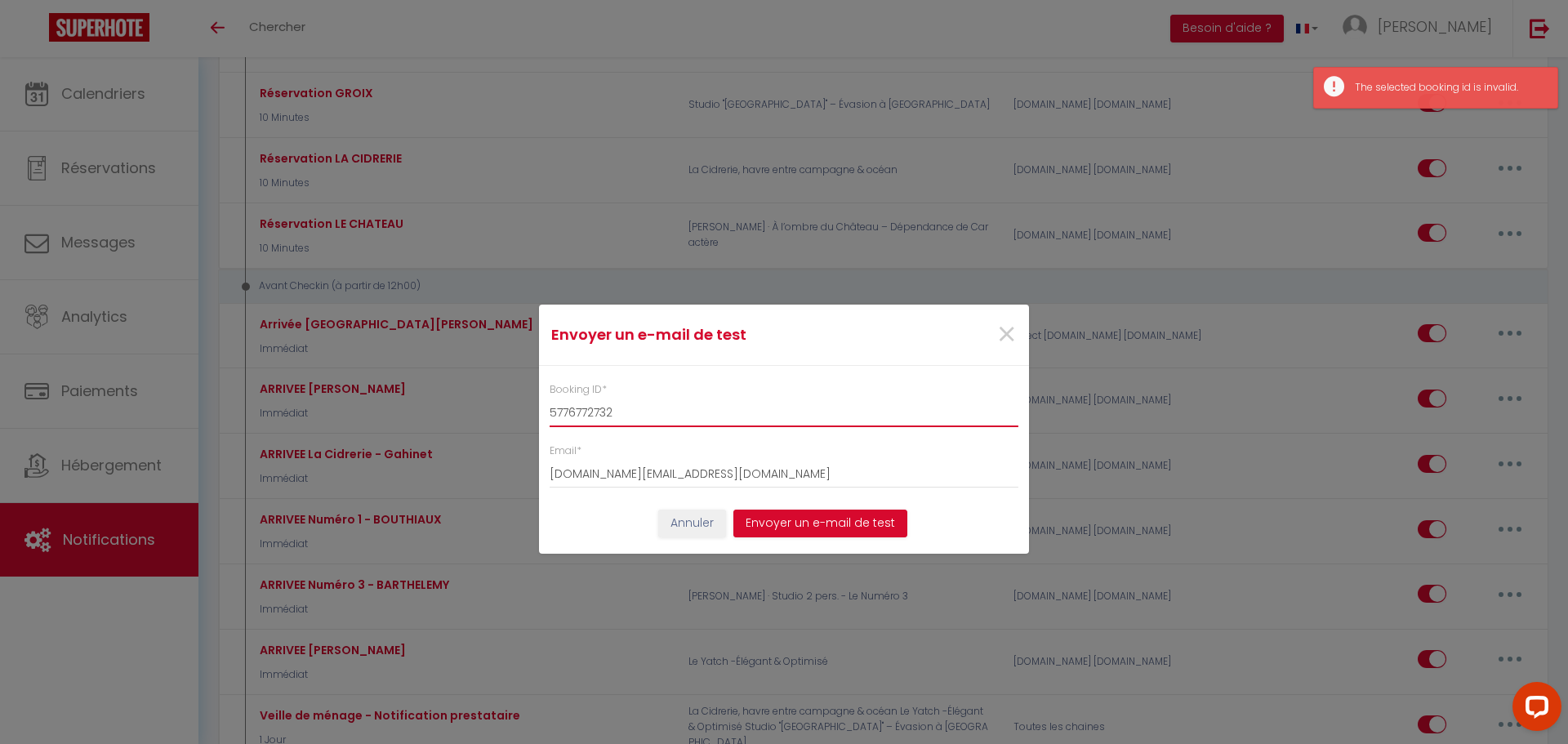 drag, startPoint x: 575, startPoint y: 408, endPoint x: 589, endPoint y: 412, distance: 14.56022 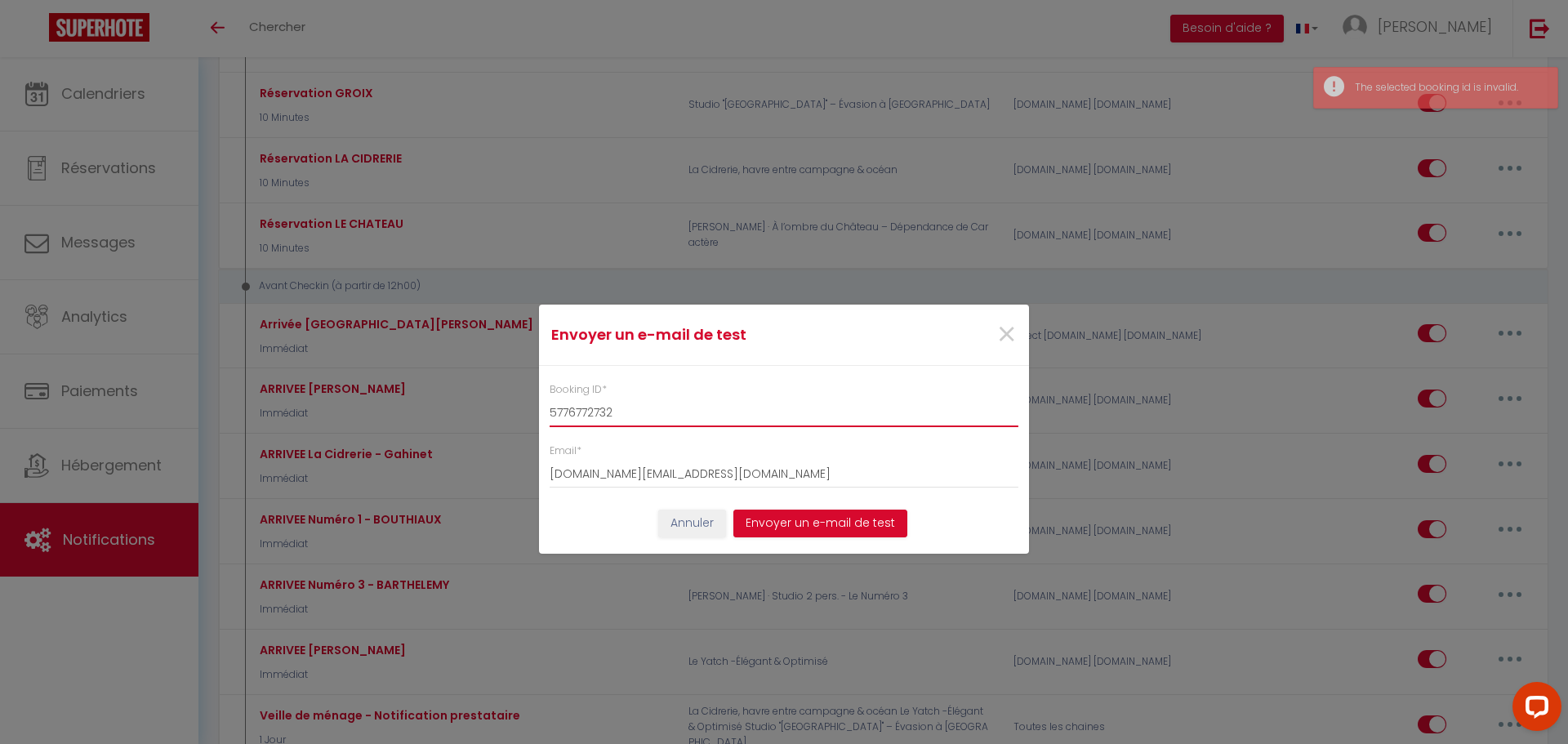 drag, startPoint x: 649, startPoint y: 426, endPoint x: 529, endPoint y: 429, distance: 120.03749 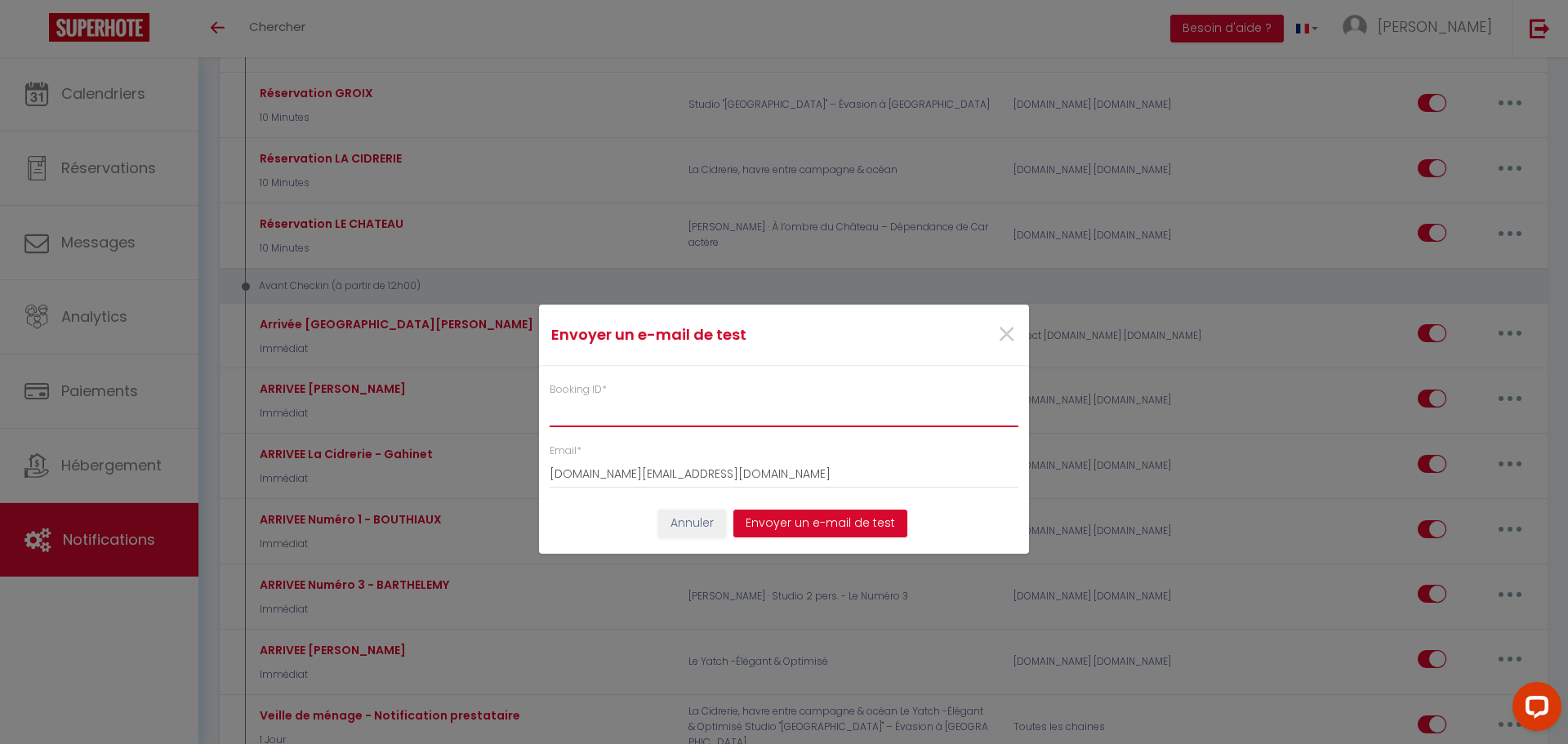 paste on "(6182971)" 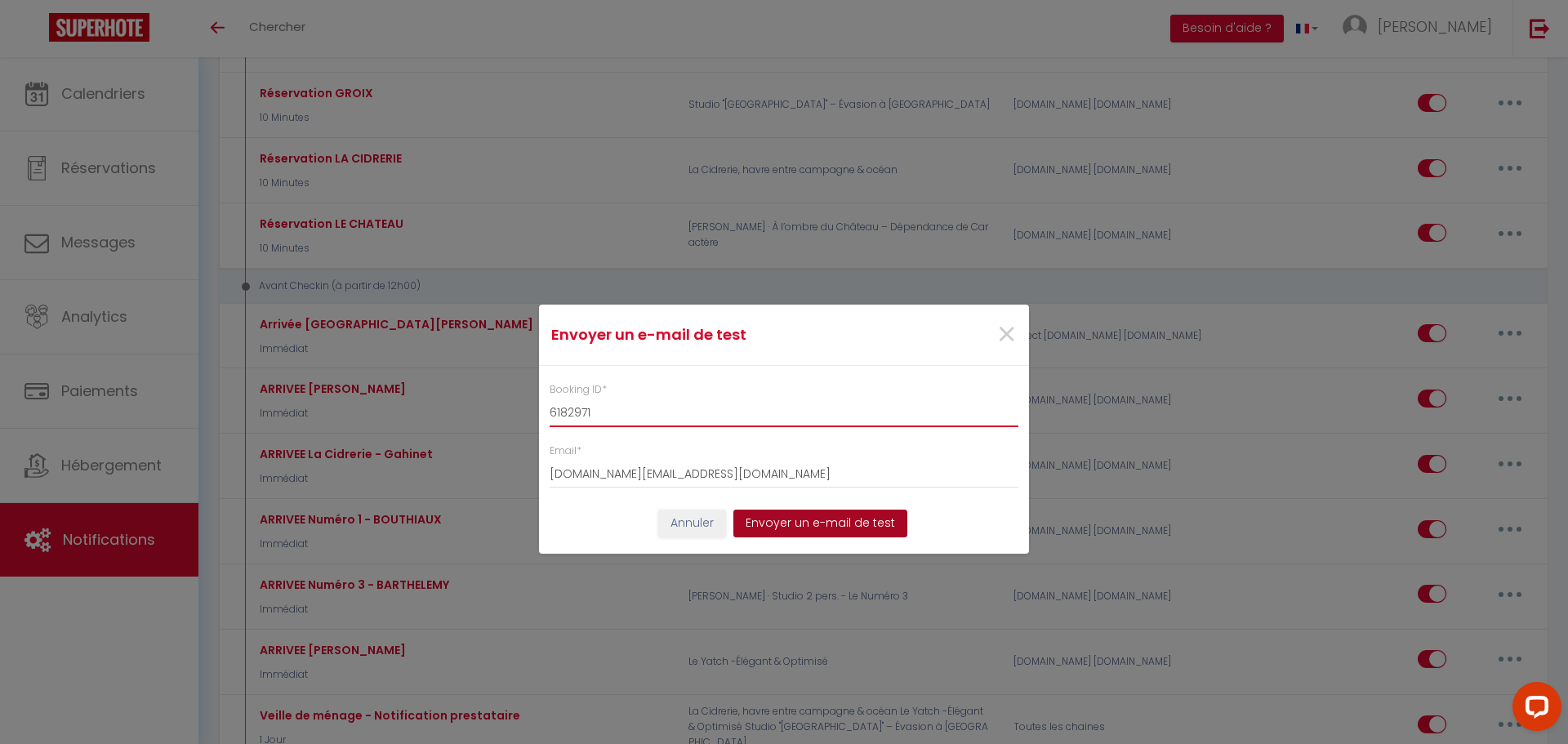 type on "6182971" 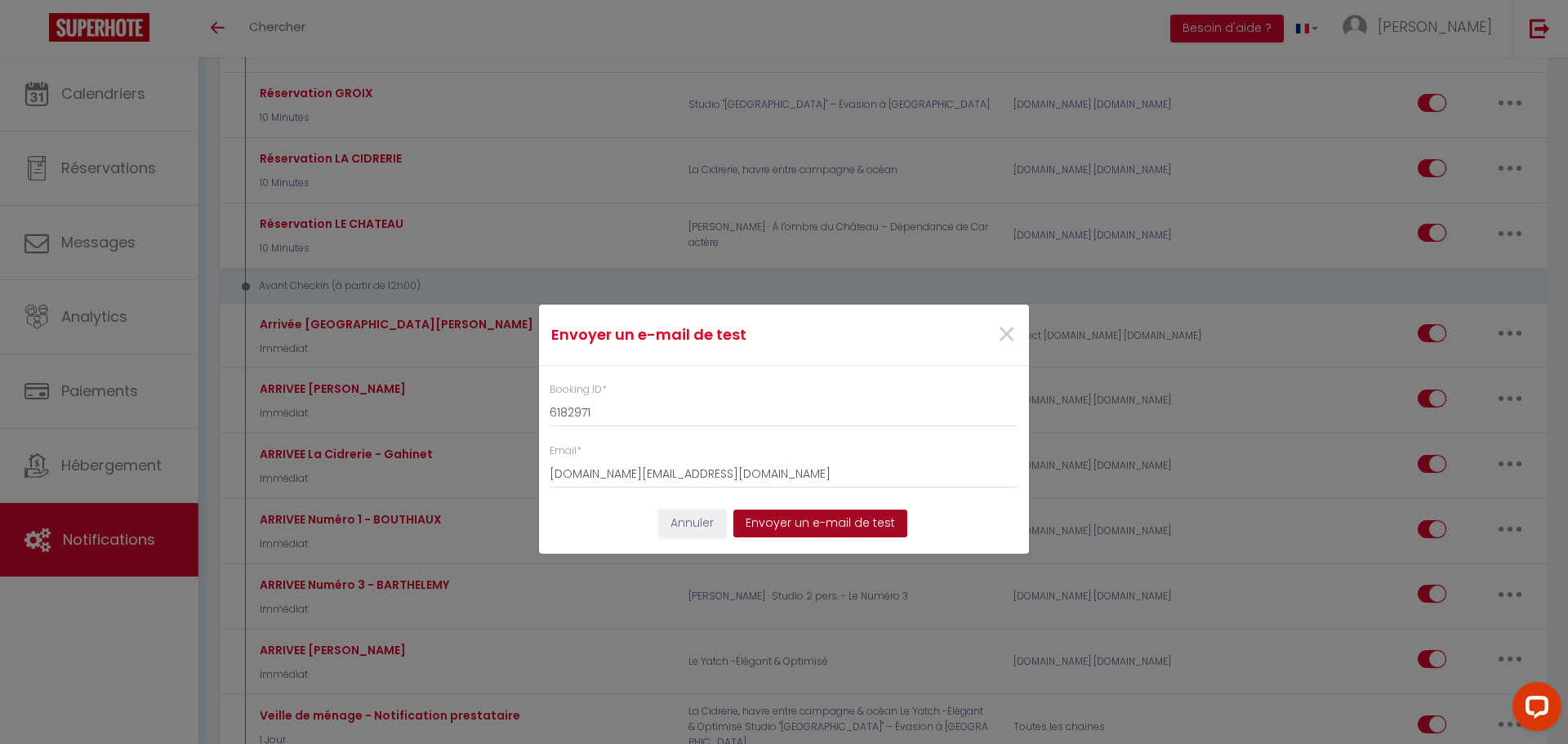 click on "Envoyer un e-mail de test" at bounding box center (820, 523) 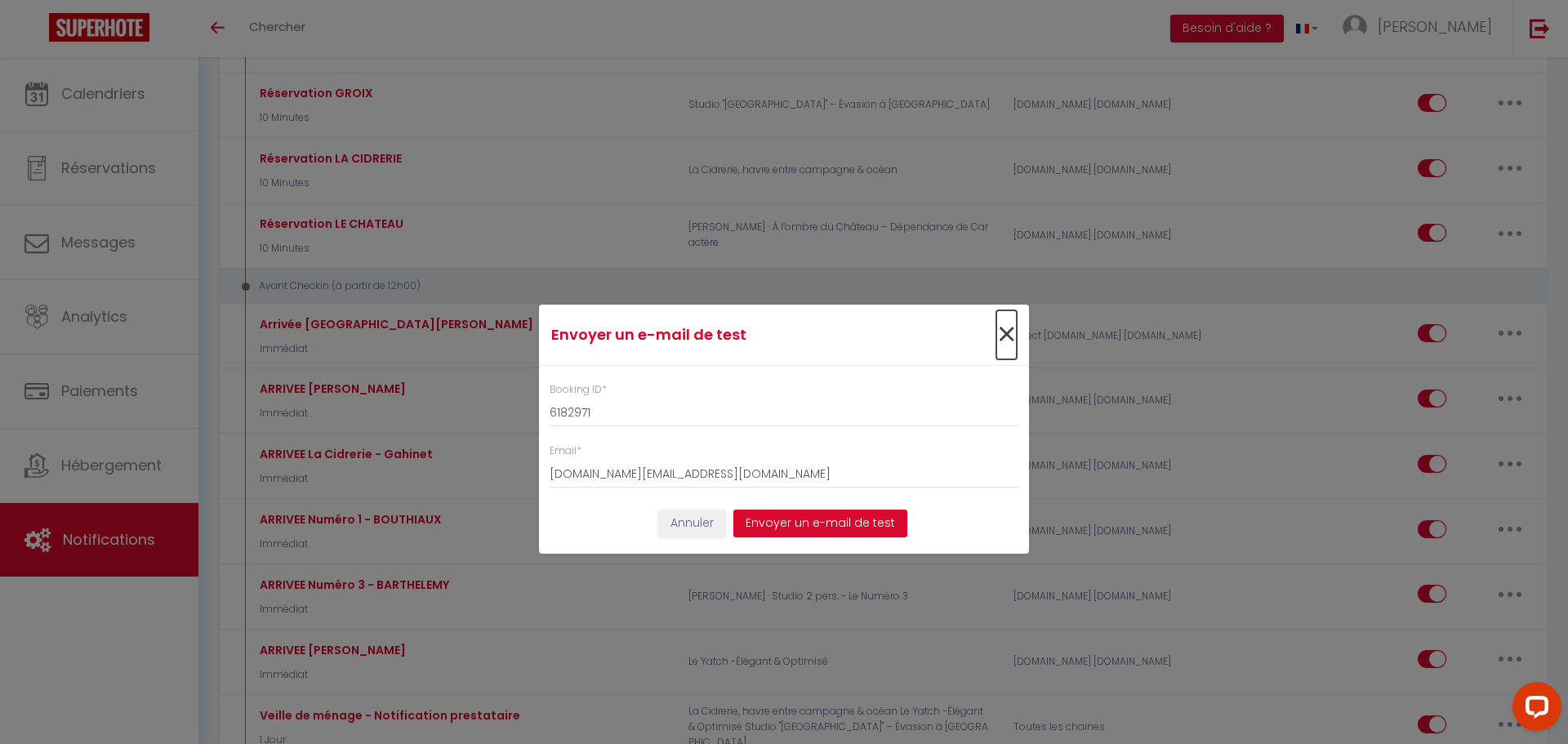 click on "×" at bounding box center (1006, 335) 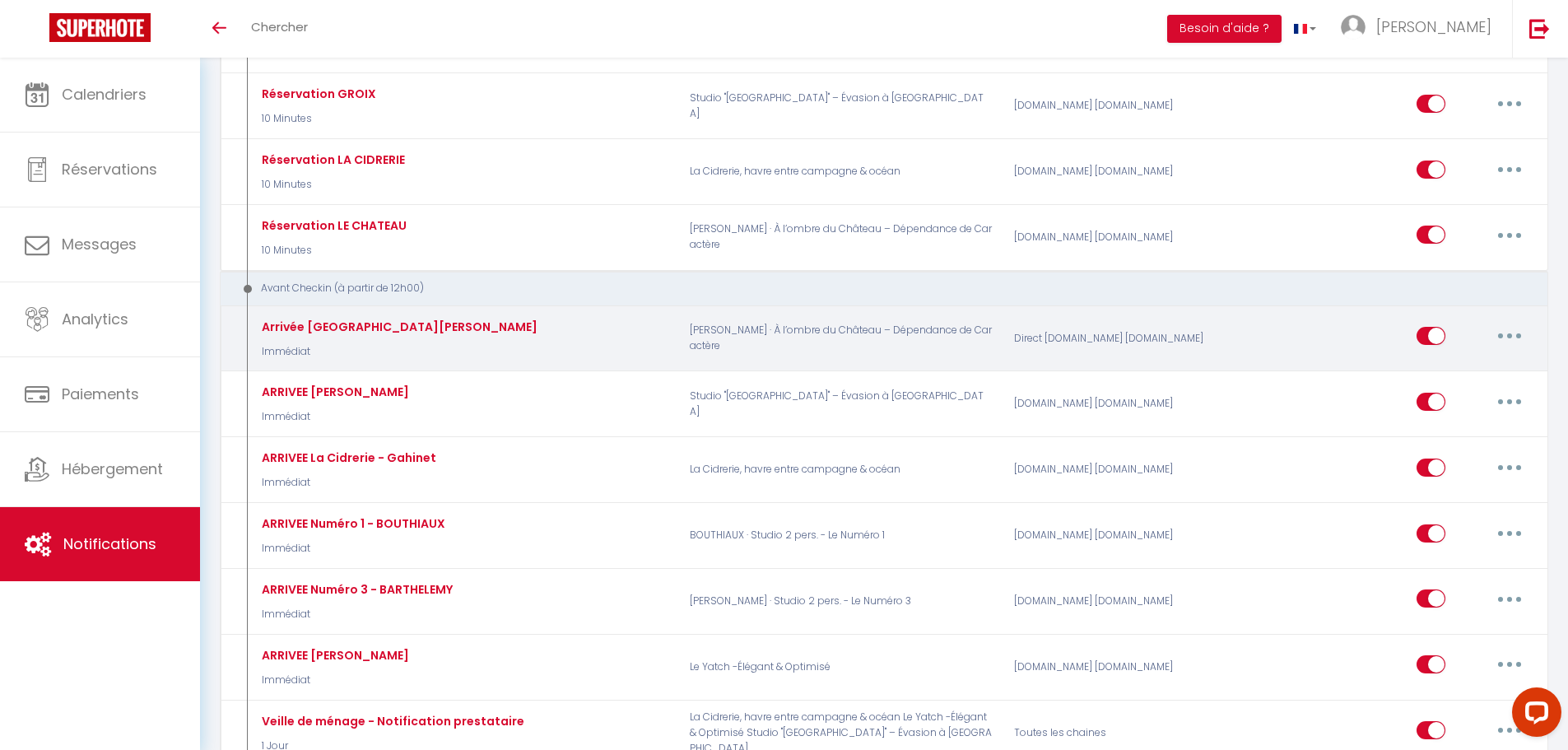 click at bounding box center [1510, 336] 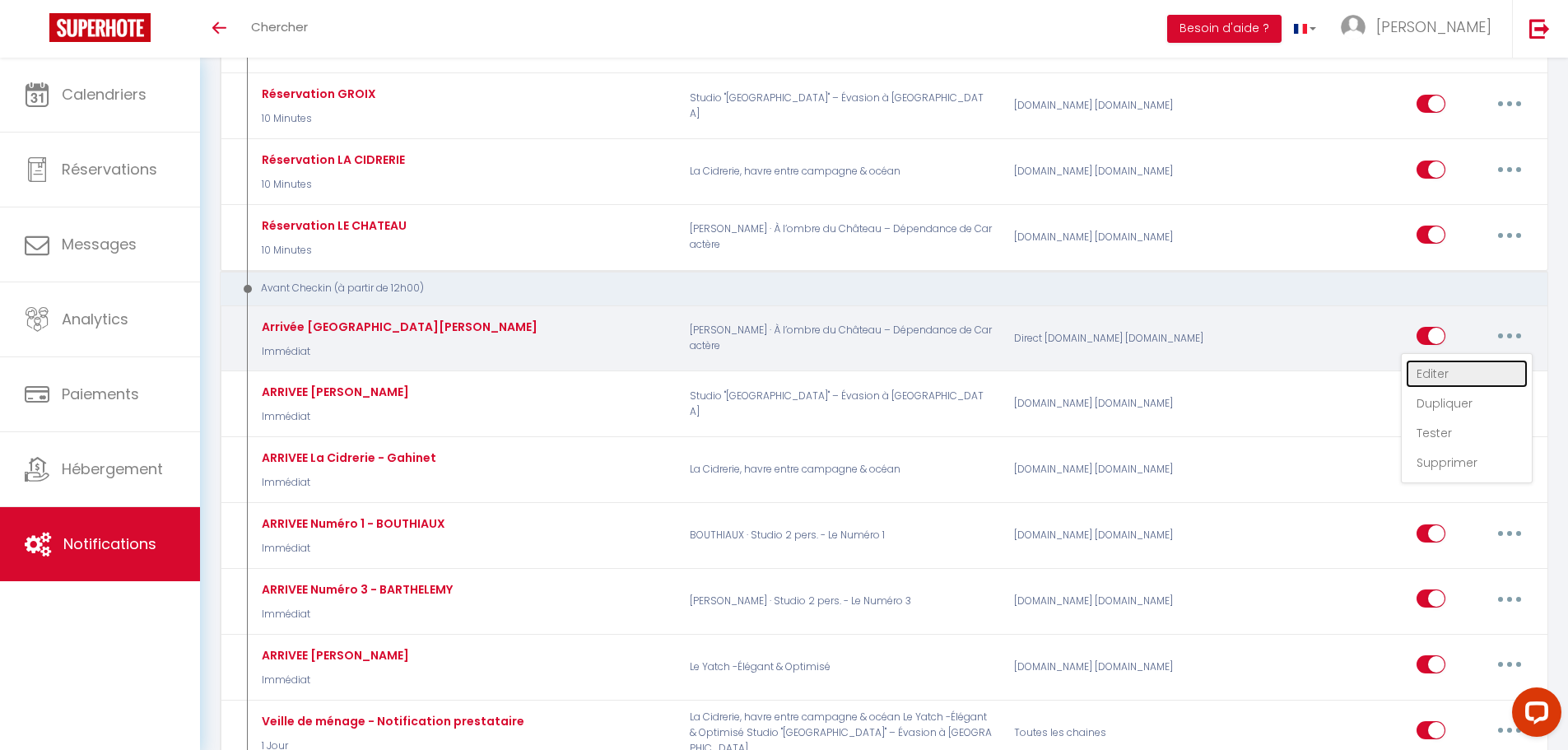 click on "Editer" at bounding box center [1467, 374] 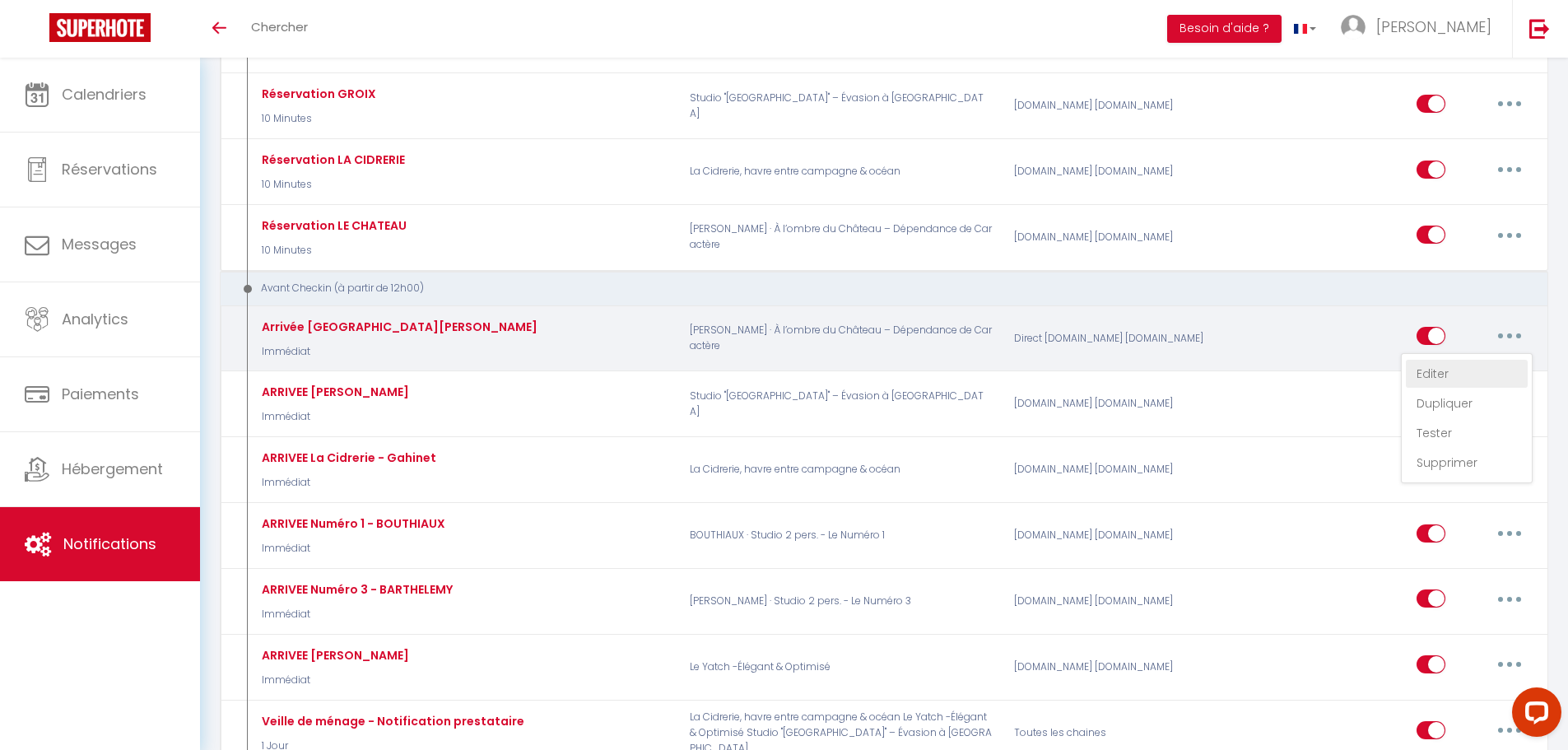 type on "Arrivée Chateau MONTECINO" 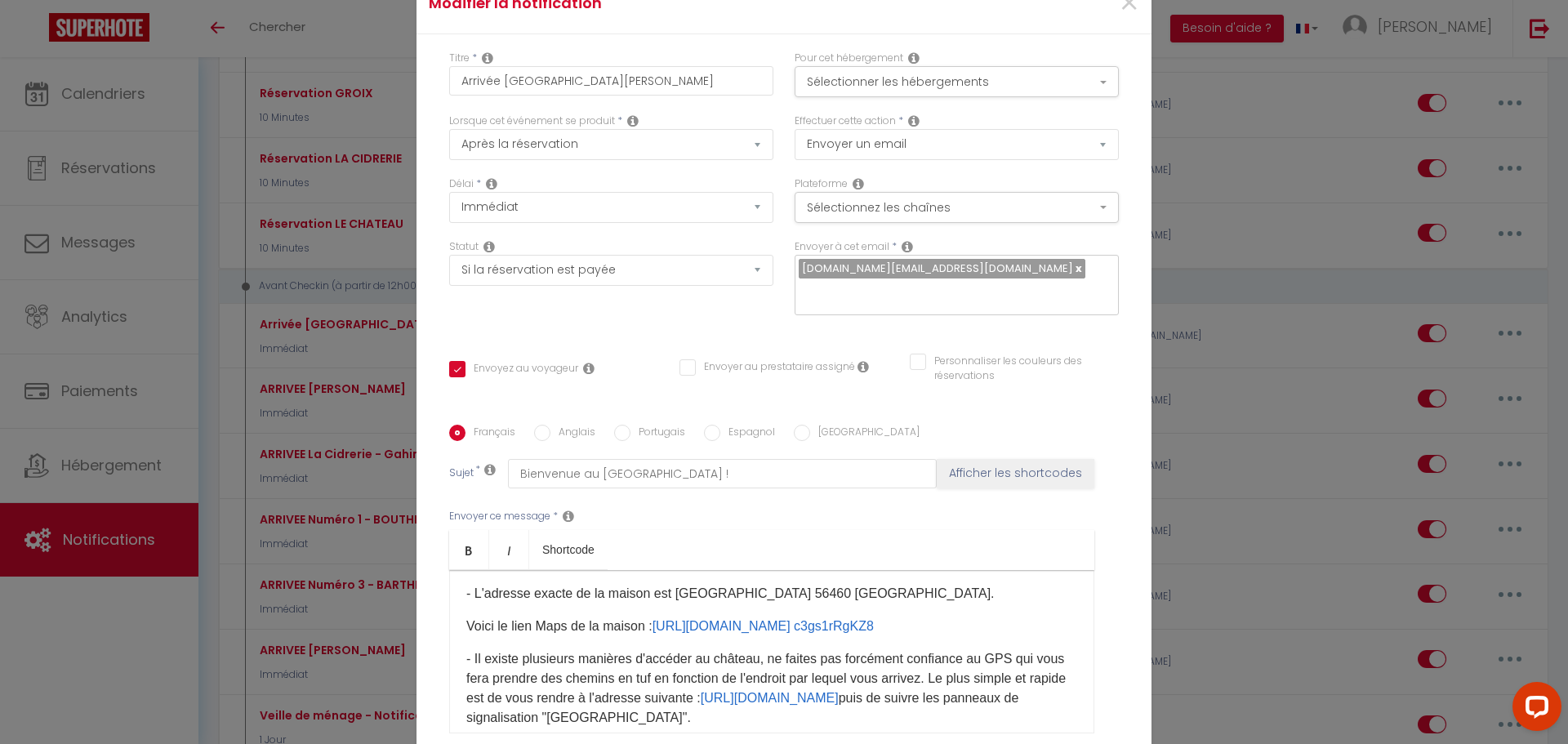 scroll, scrollTop: 163, scrollLeft: 0, axis: vertical 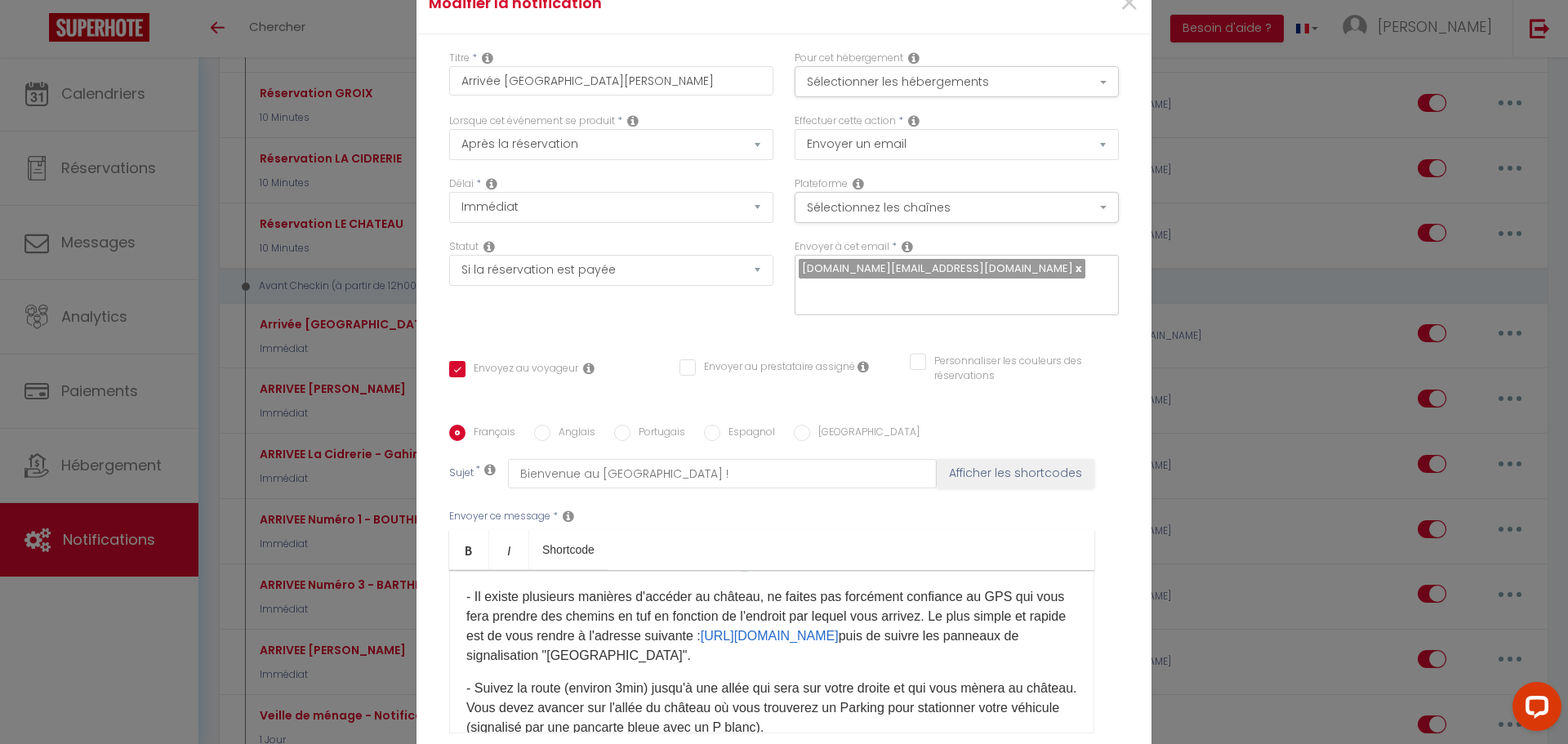 click on "- Il existe plusieurs manières d'accéder au château, ne faites pas forcément confiance au GPS qui vous fera prendre des chemins en tuf en fonction de l'endroit par lequel vous arrivez. Le plus simple et rapide est de vous rendre à l'adresse suivante :  https://maps.app.goo.gl/2jww1gdoEkwWUmVHA  puis de suivre les panneaux de signalisation "Château de Brignac". ​​" at bounding box center (772, 626) 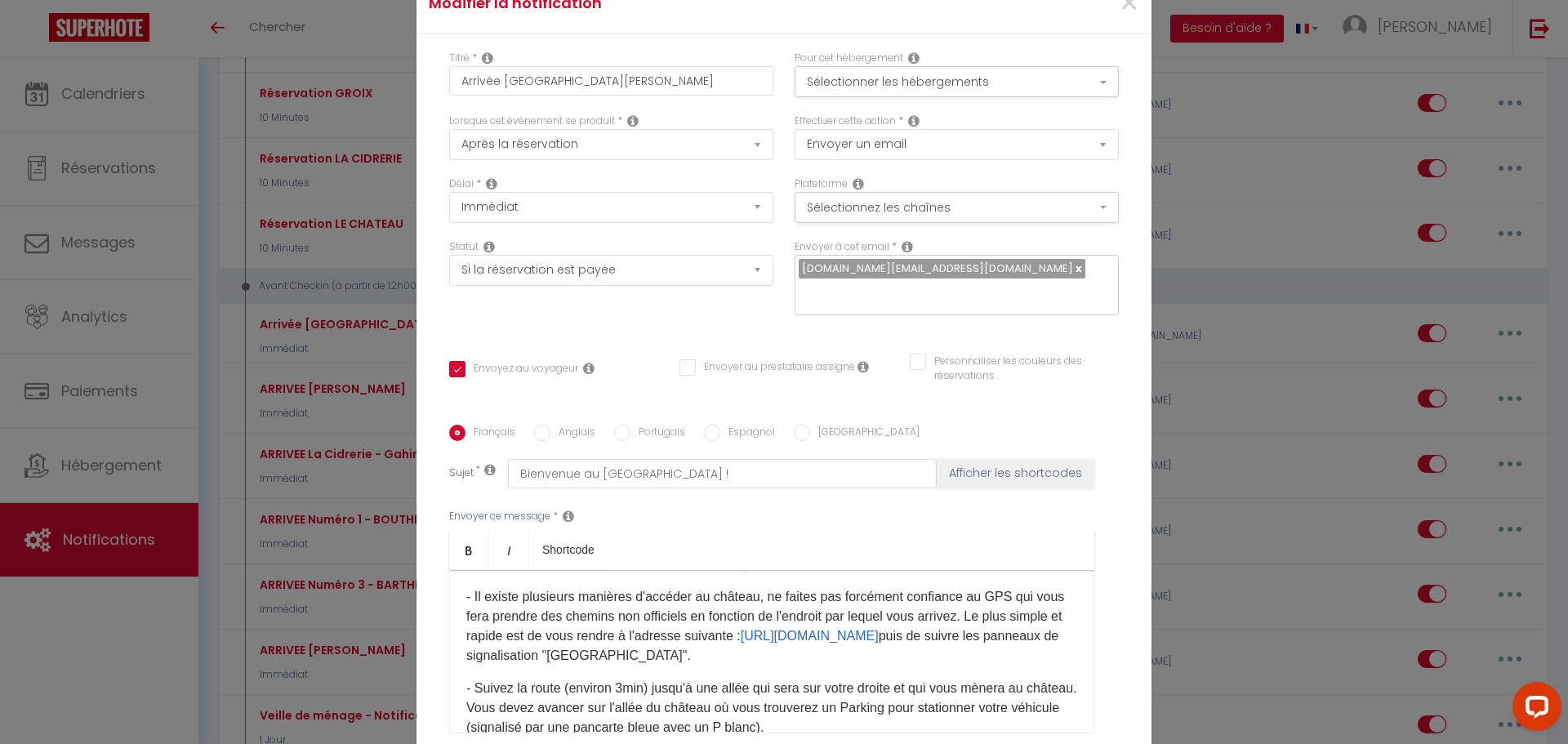 click on "- Il existe plusieurs manières d'accéder au château, ne faites pas forcément confiance au GPS qui vous fera prendre des chemins non officiels en fonction de l'endroit par lequel vous arrivez. Le plus simple et rapide est de vous rendre à l'adresse suivante :  https://maps.app.goo.gl/2jww1gdoEkwWUmVHA  puis de suivre les panneaux de signalisation "Château de Brignac". ​​" at bounding box center [772, 626] 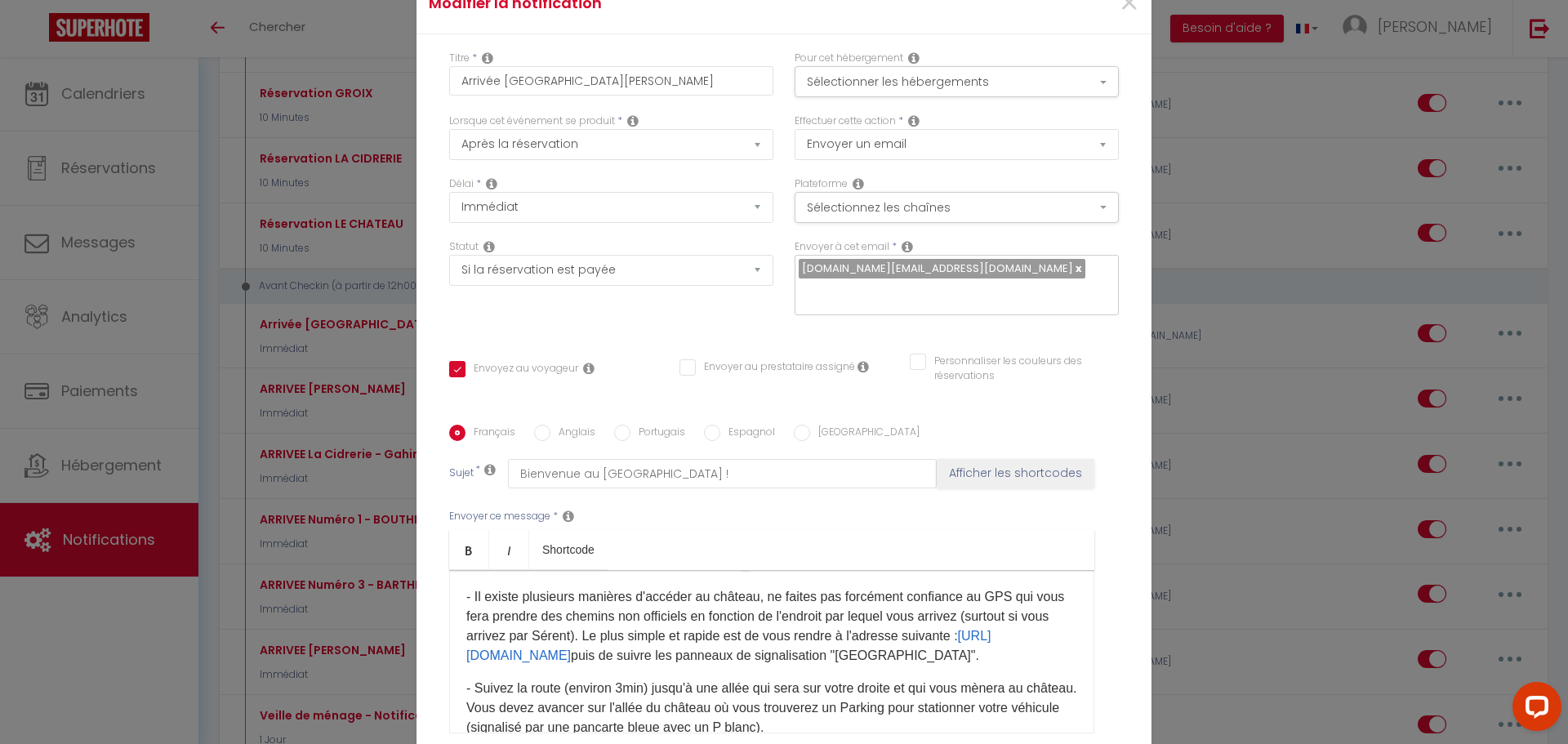 click on "Mettre à jour" at bounding box center (820, 835) 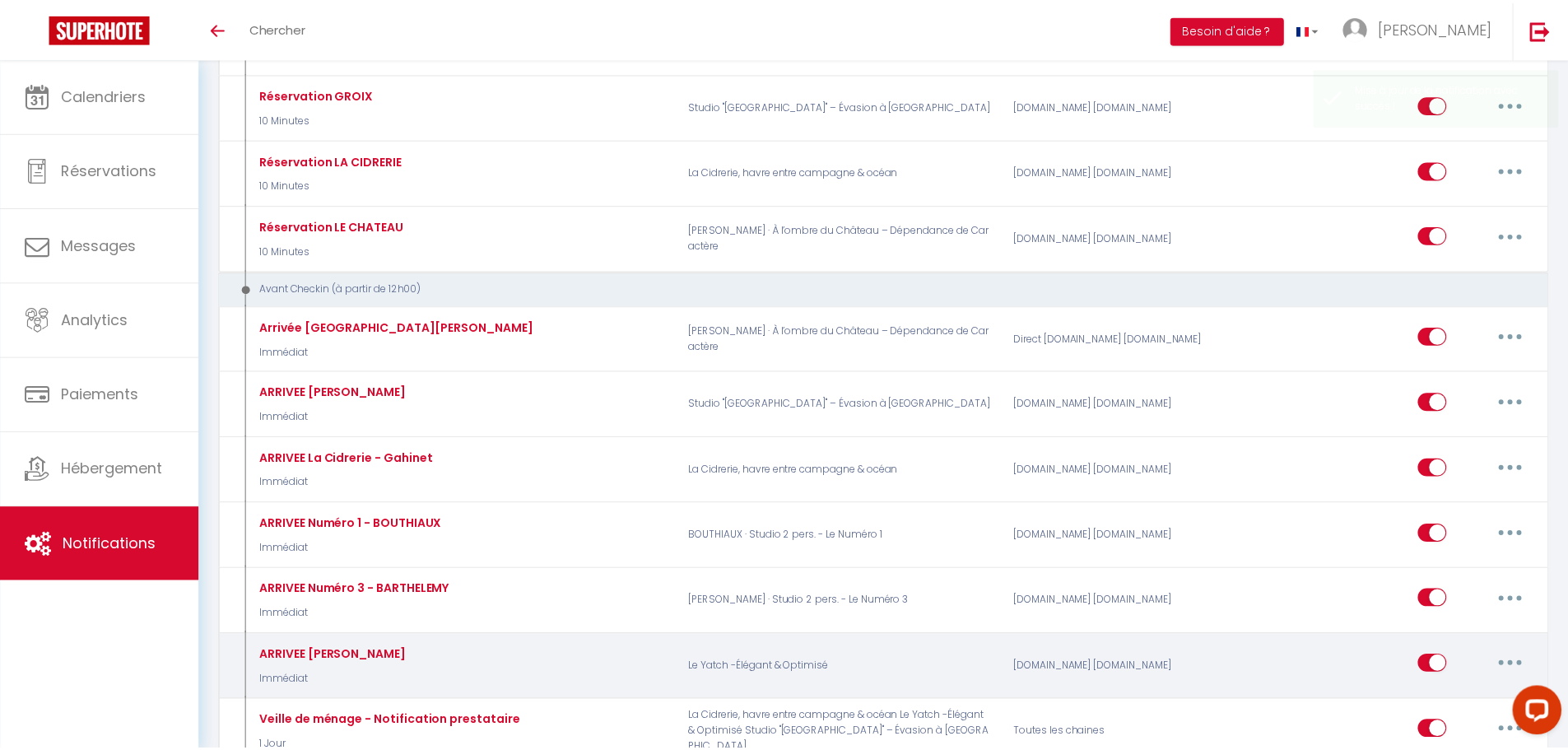 scroll, scrollTop: 0, scrollLeft: 0, axis: both 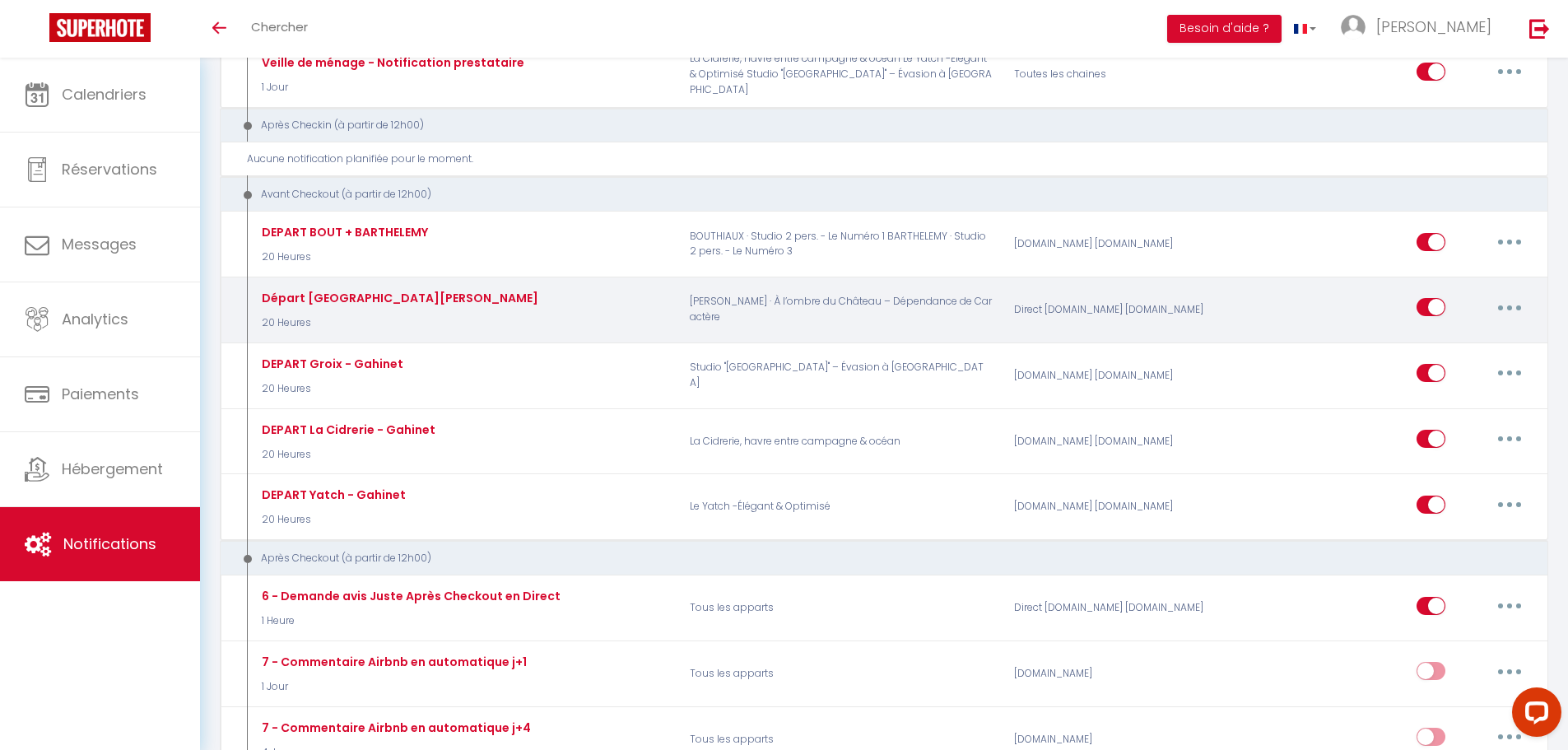 click at bounding box center [1510, 307] 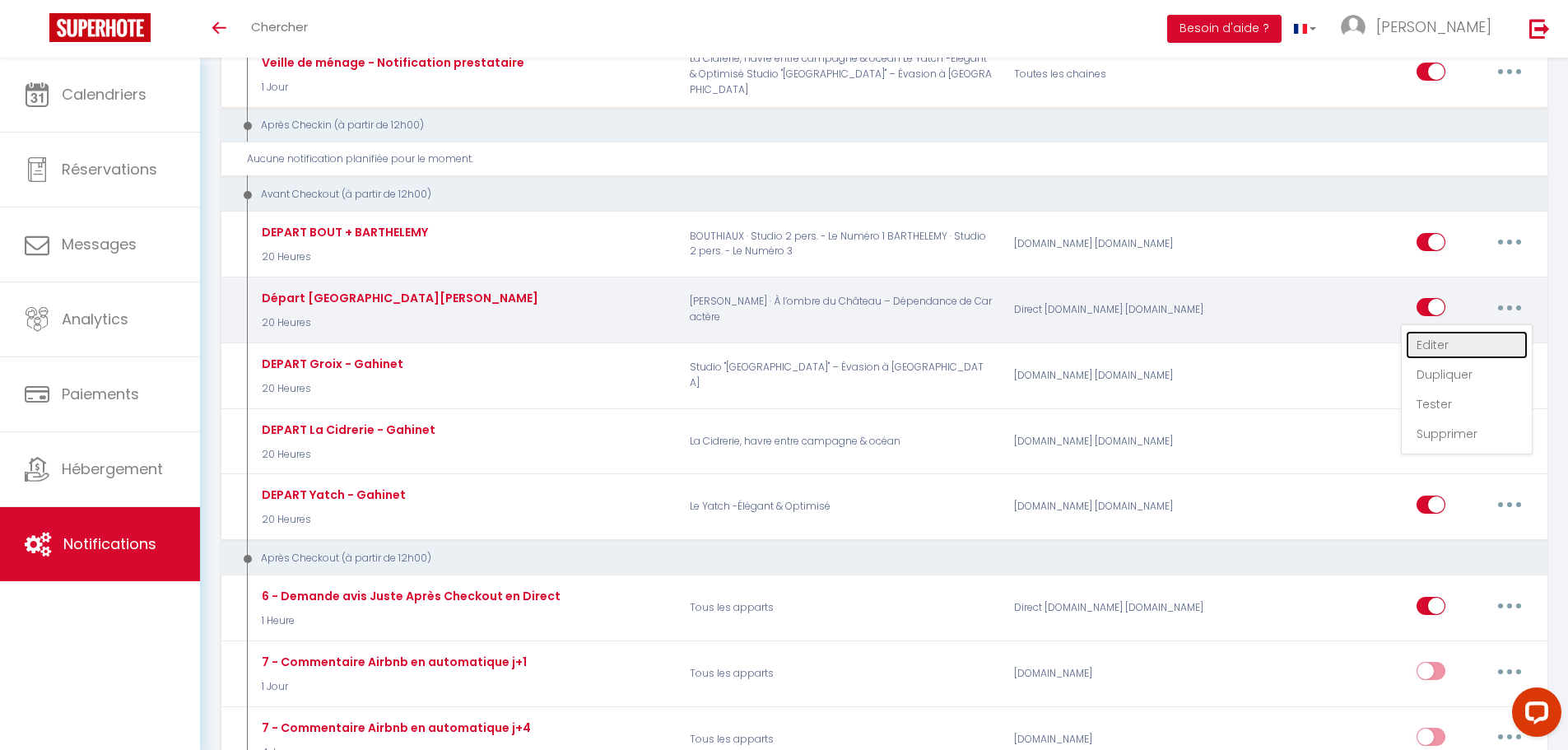click on "Editer" at bounding box center [1467, 345] 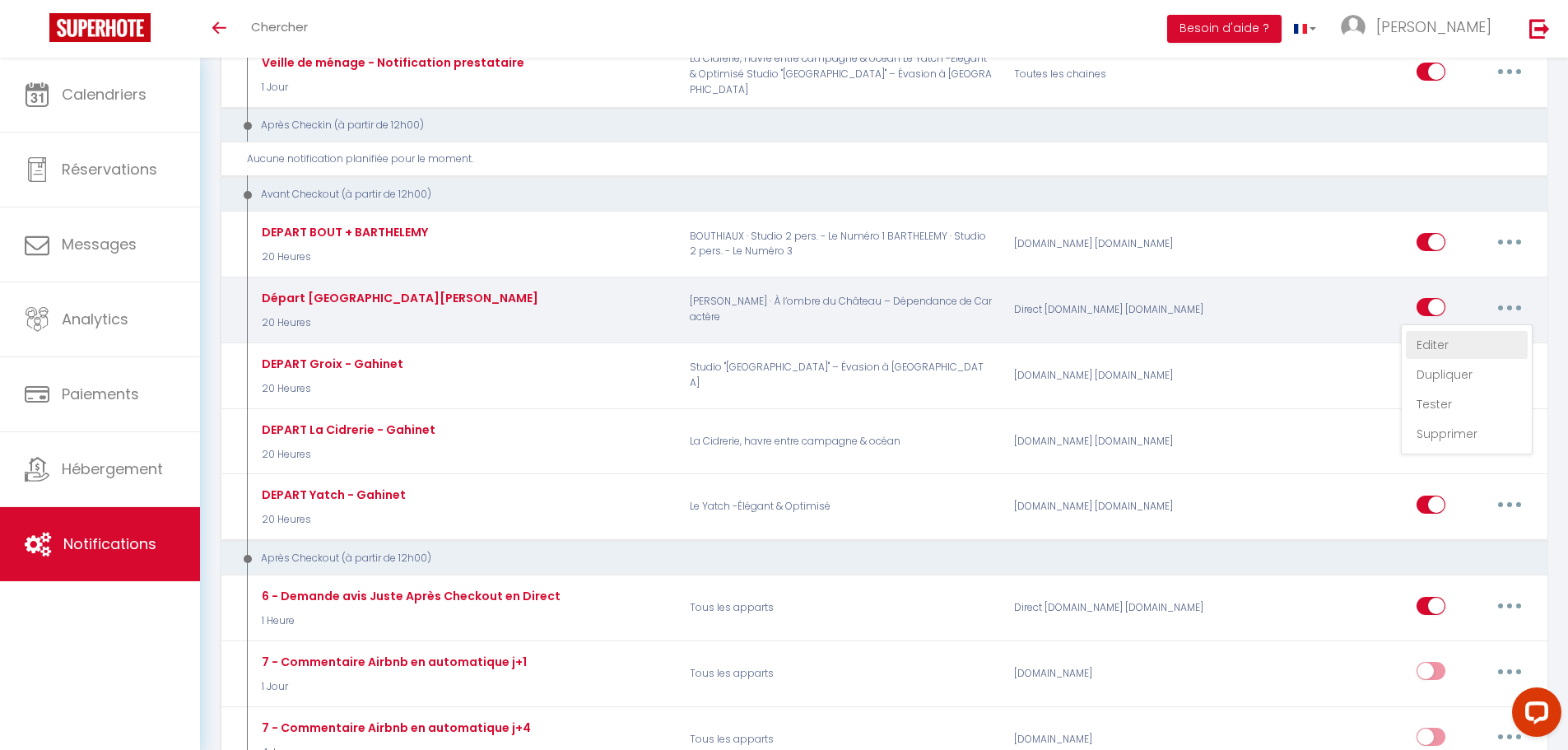 type on "Départ Château - Montecino" 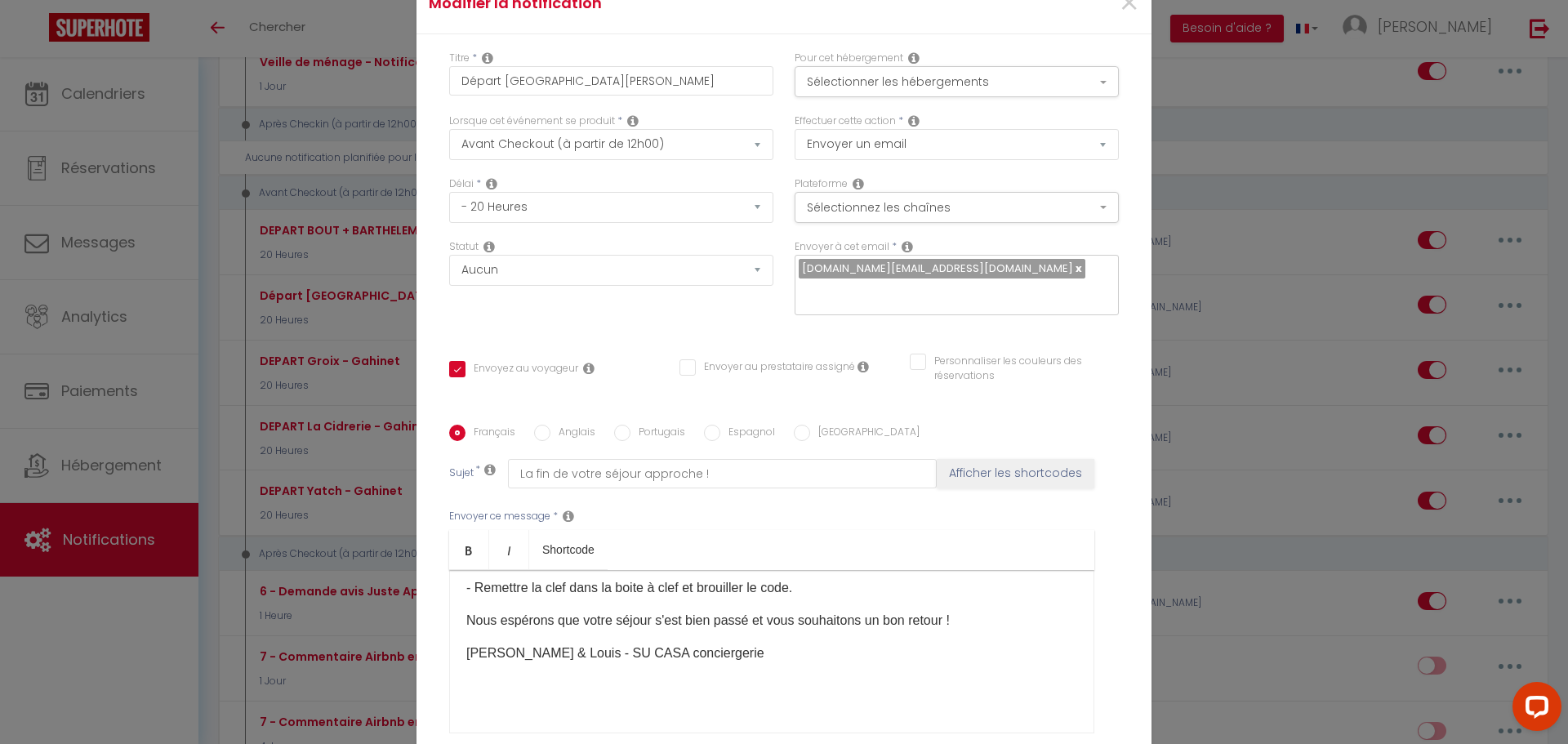 scroll, scrollTop: 371, scrollLeft: 0, axis: vertical 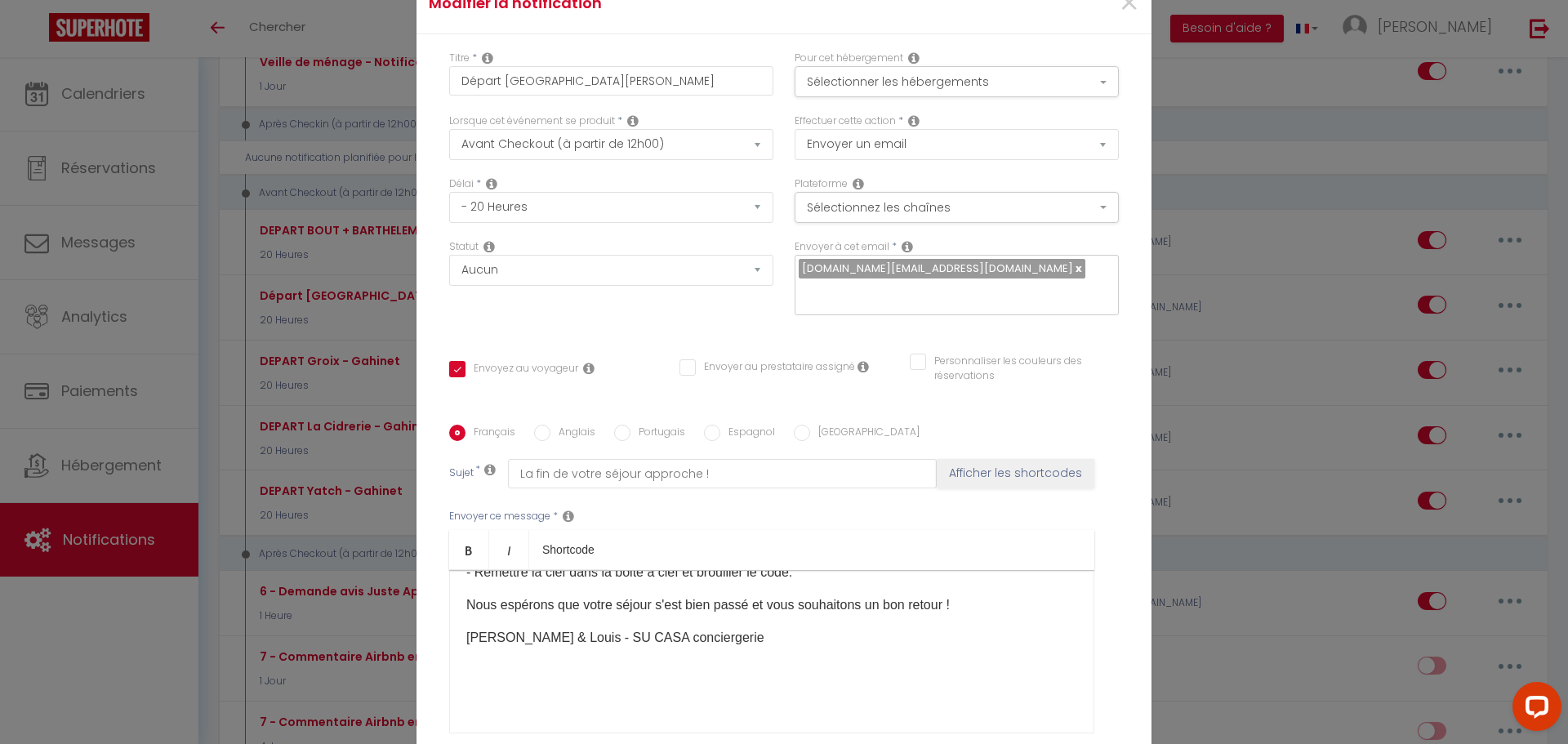 click on "Mettre à jour" at bounding box center [820, 835] 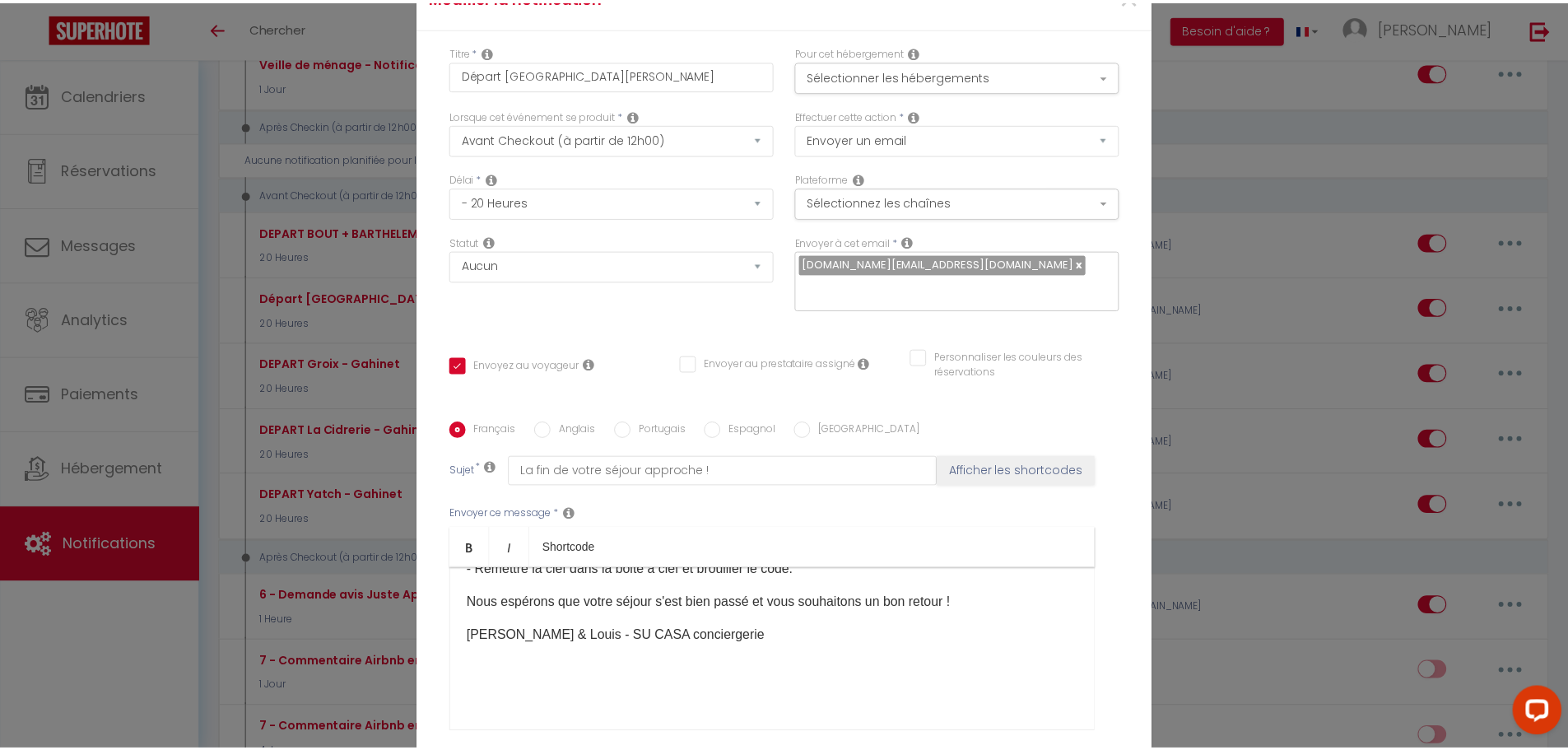 scroll, scrollTop: 101, scrollLeft: 0, axis: vertical 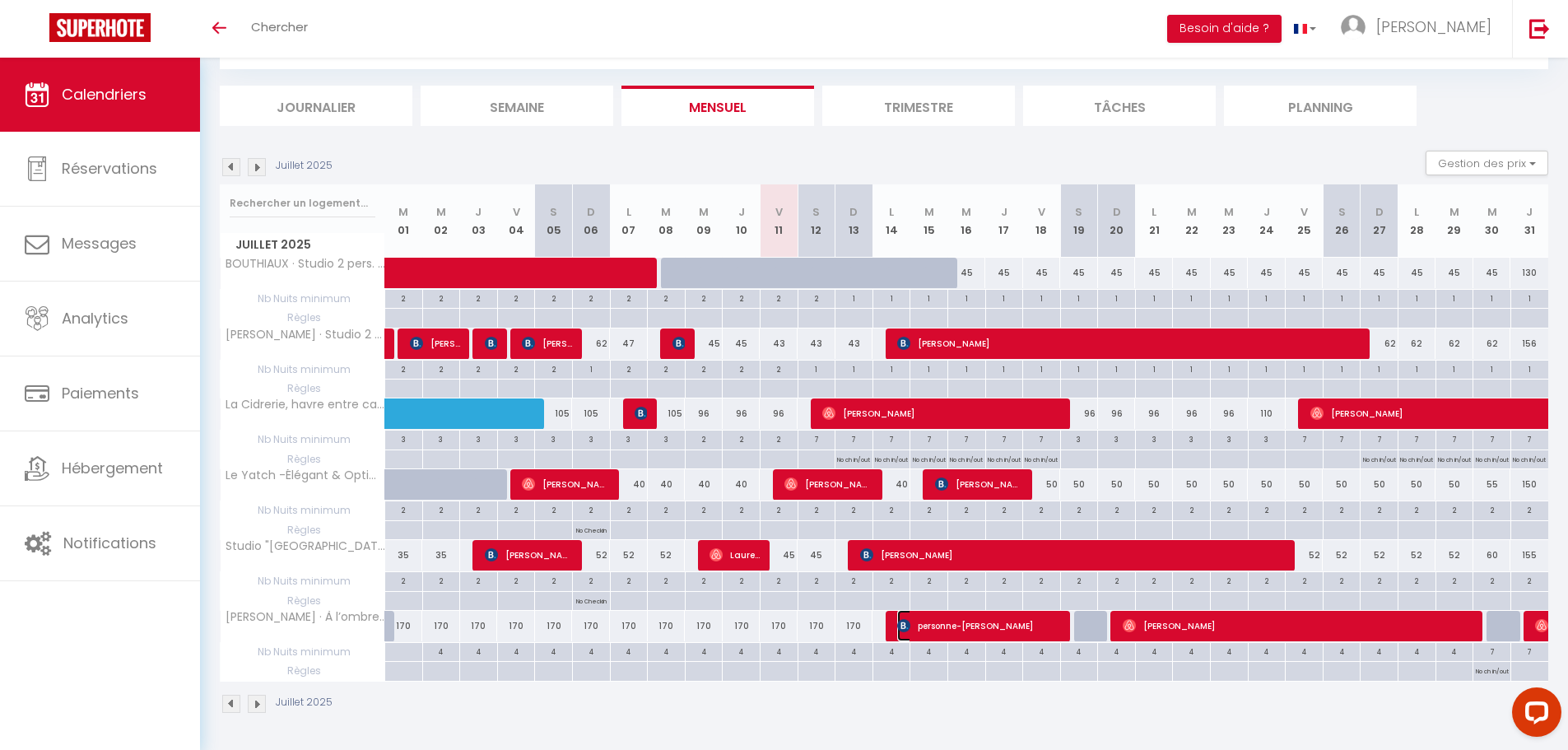 click on "personne-djarech hayete" at bounding box center (979, 626) 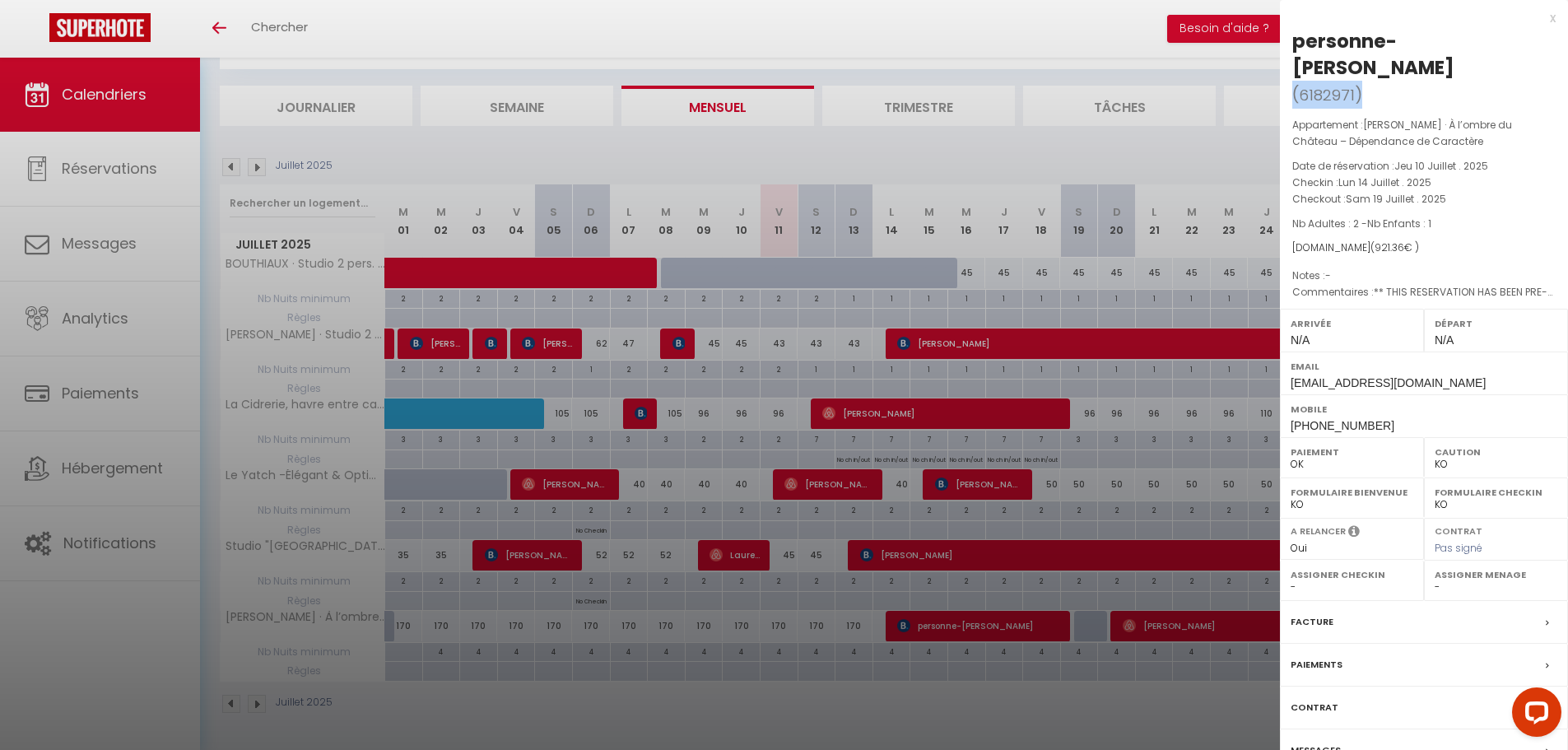 drag, startPoint x: 1296, startPoint y: 67, endPoint x: 1365, endPoint y: 71, distance: 69.11584 